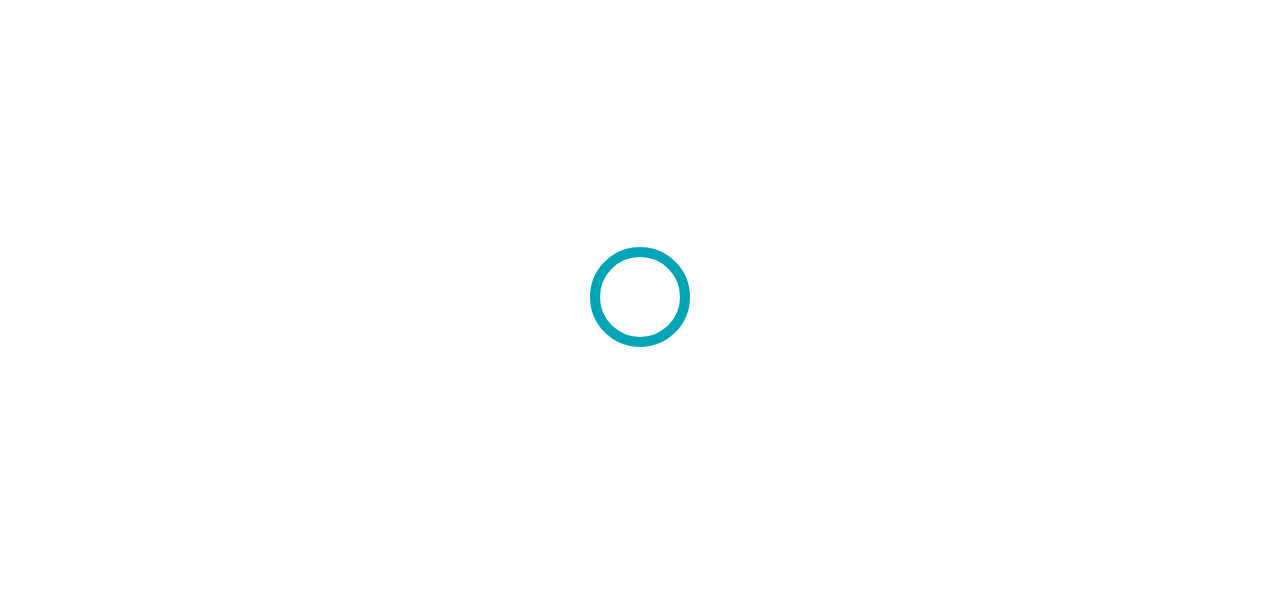 scroll, scrollTop: 0, scrollLeft: 0, axis: both 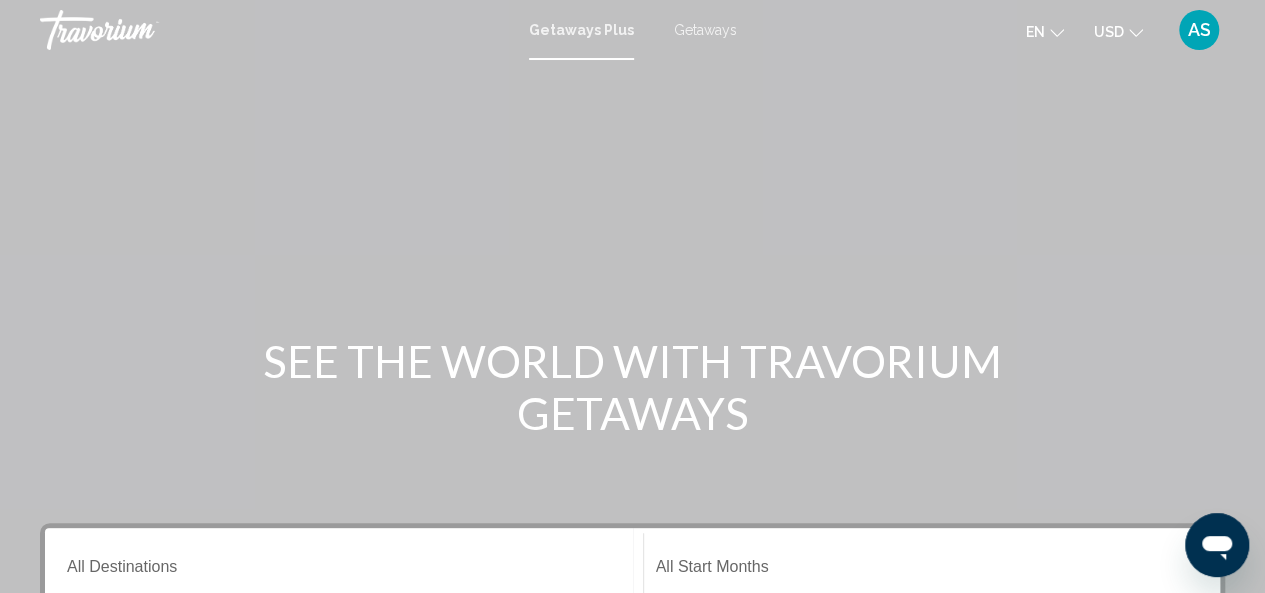 click at bounding box center (632, 300) 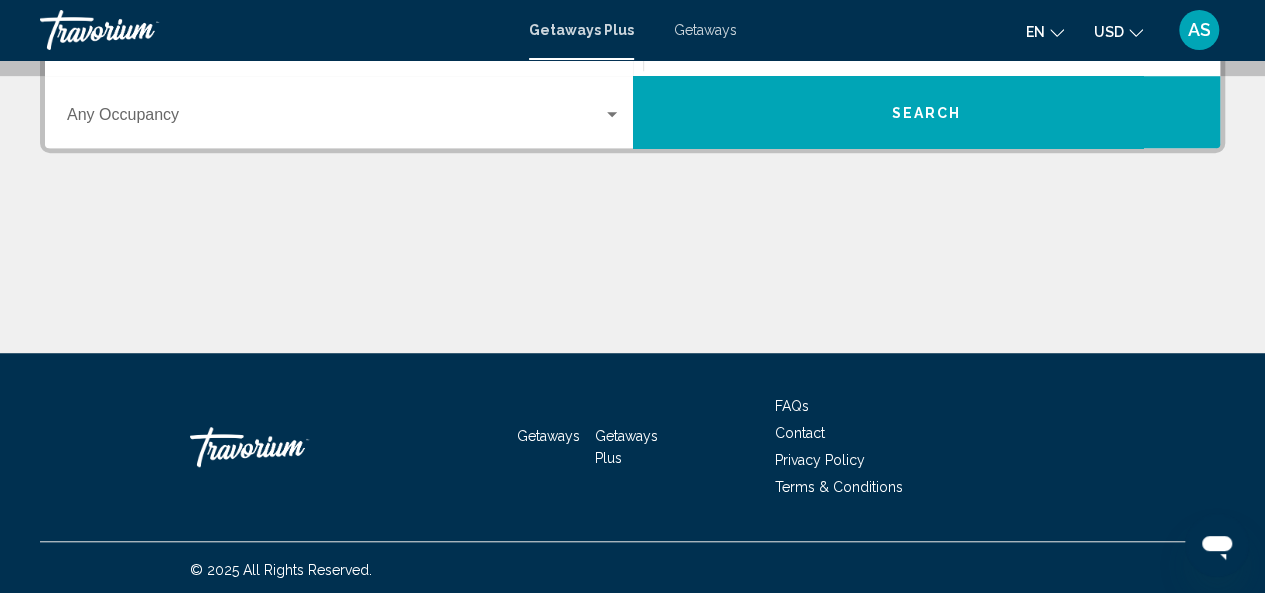 scroll, scrollTop: 528, scrollLeft: 0, axis: vertical 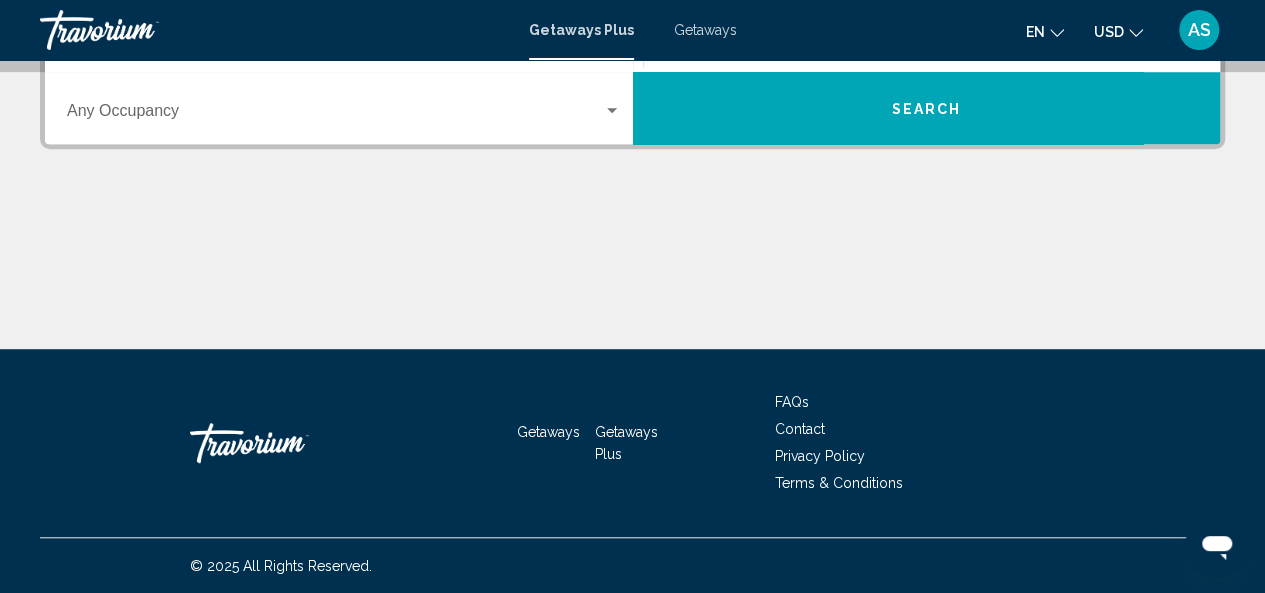 click on "AS" at bounding box center (1199, 30) 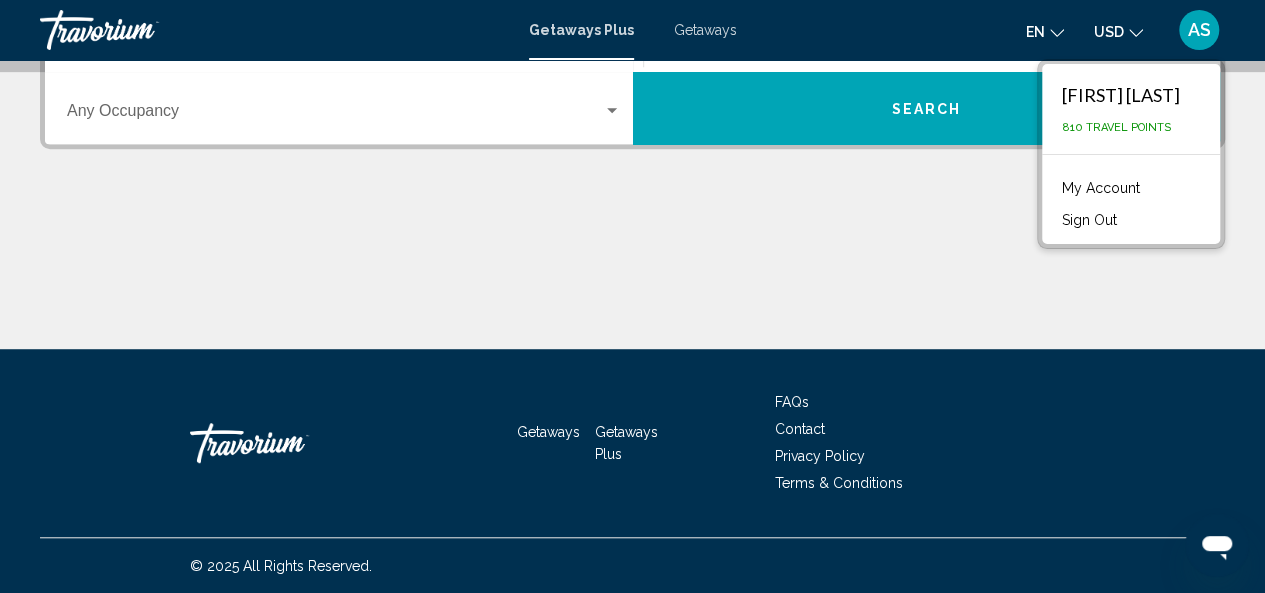 click on "Getaways" at bounding box center [705, 30] 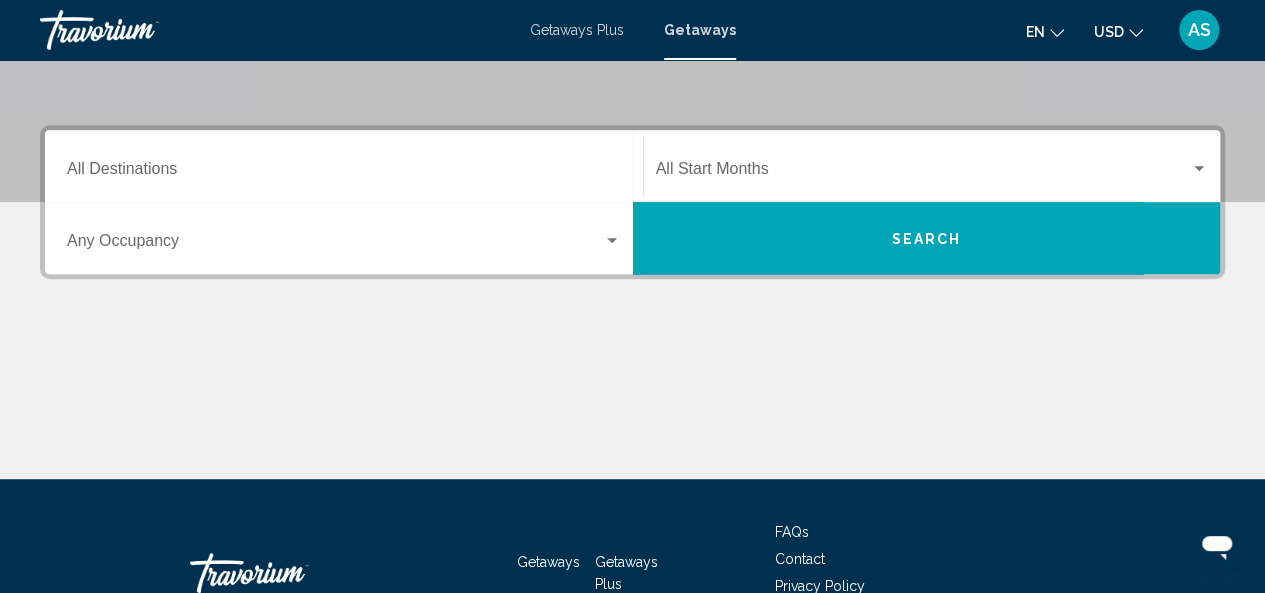 scroll, scrollTop: 400, scrollLeft: 0, axis: vertical 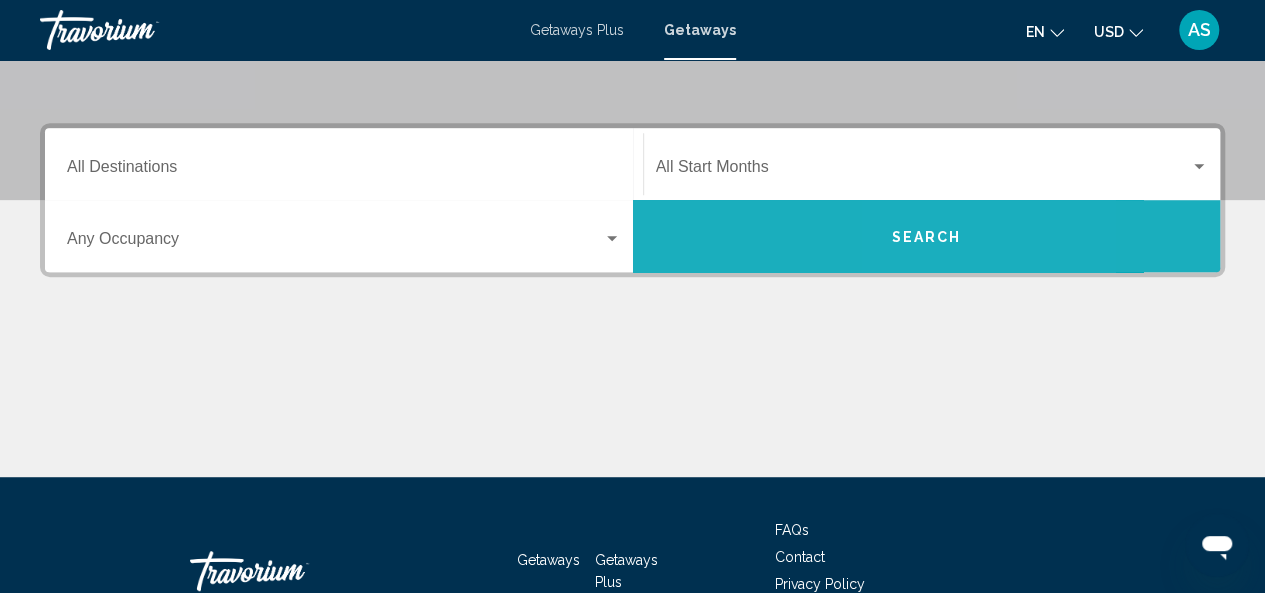 click on "Search" at bounding box center (926, 237) 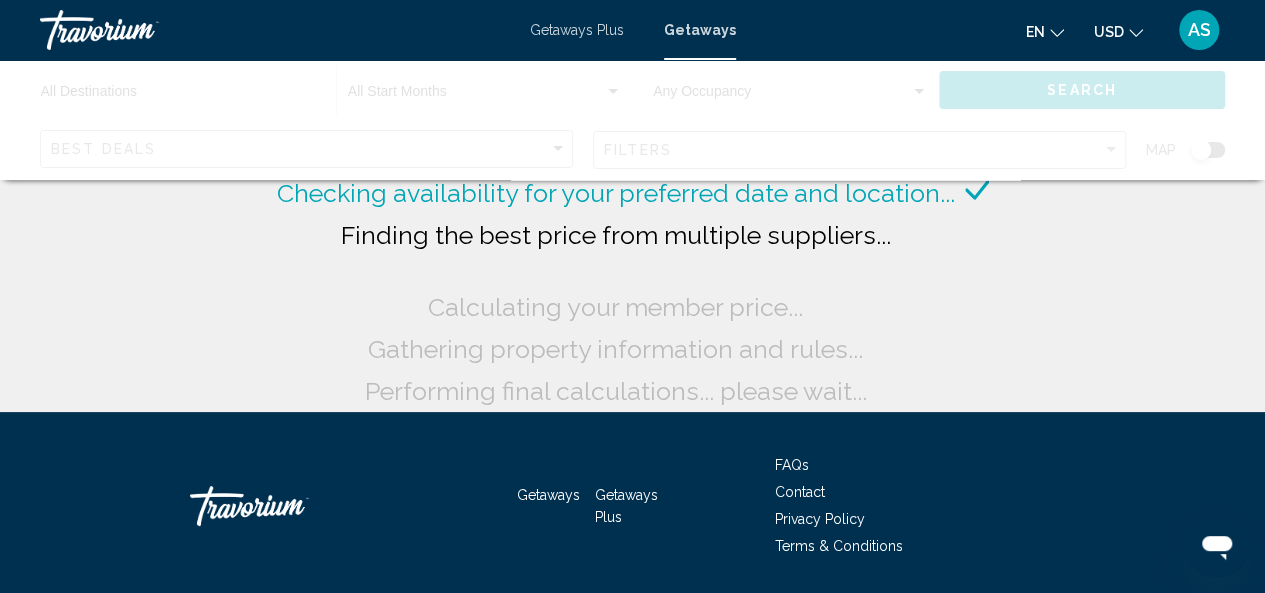 scroll, scrollTop: 0, scrollLeft: 0, axis: both 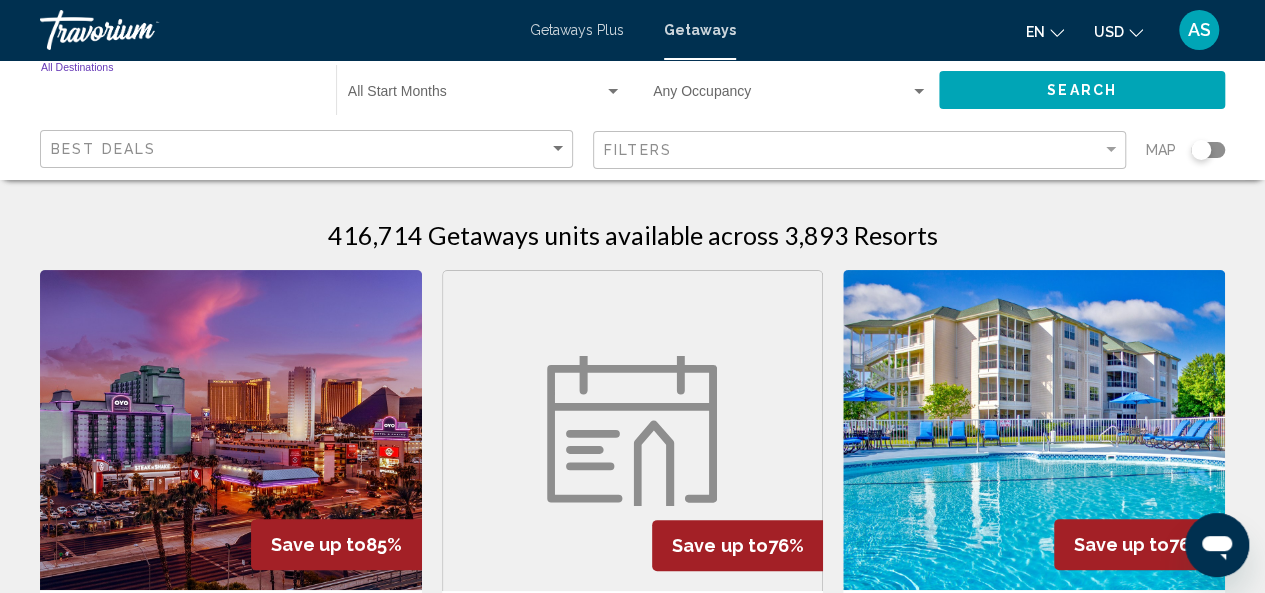 click on "Destination All Destinations" at bounding box center [178, 96] 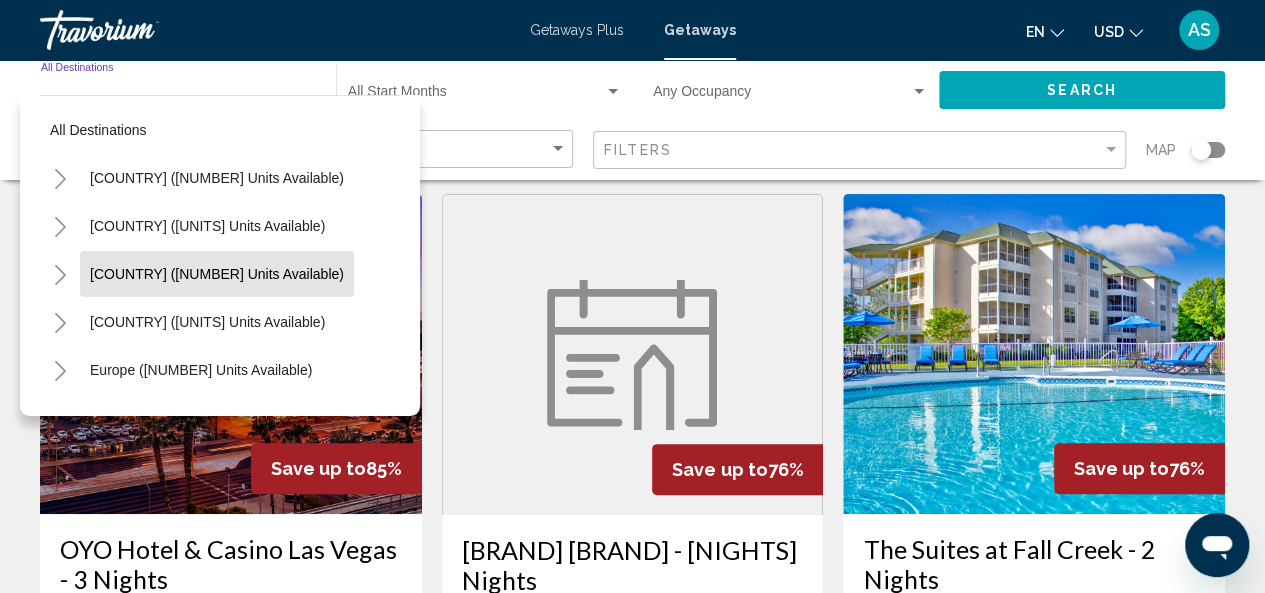 scroll, scrollTop: 80, scrollLeft: 0, axis: vertical 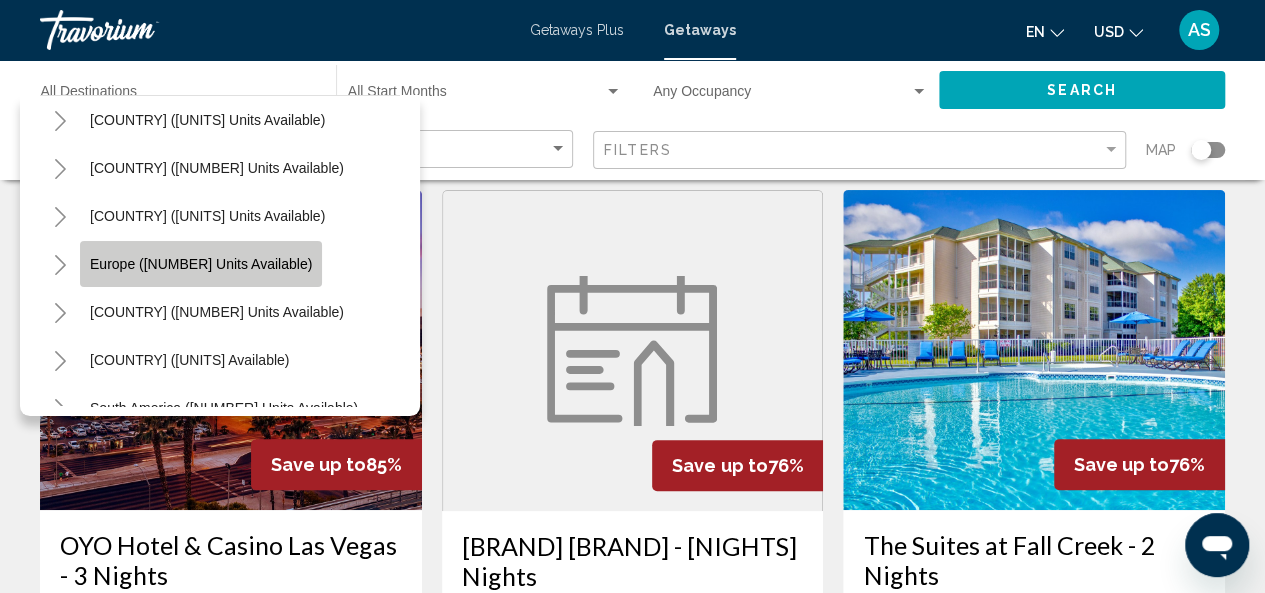 click on "Europe ([NUMBER] units available)" at bounding box center (201, 264) 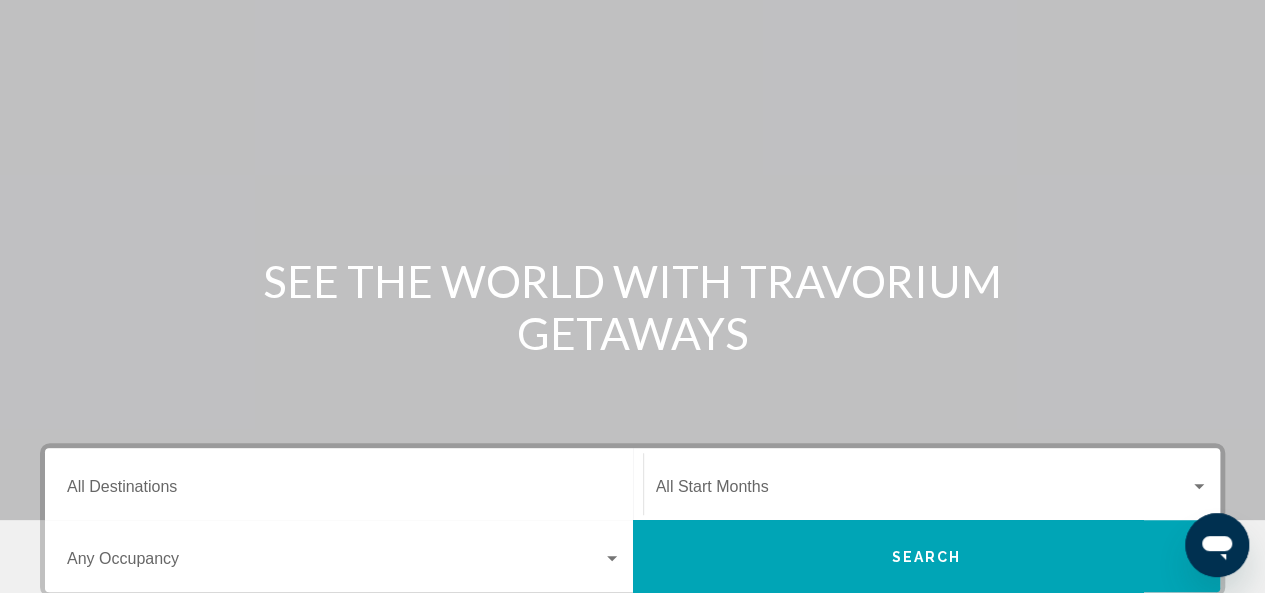 scroll, scrollTop: 0, scrollLeft: 0, axis: both 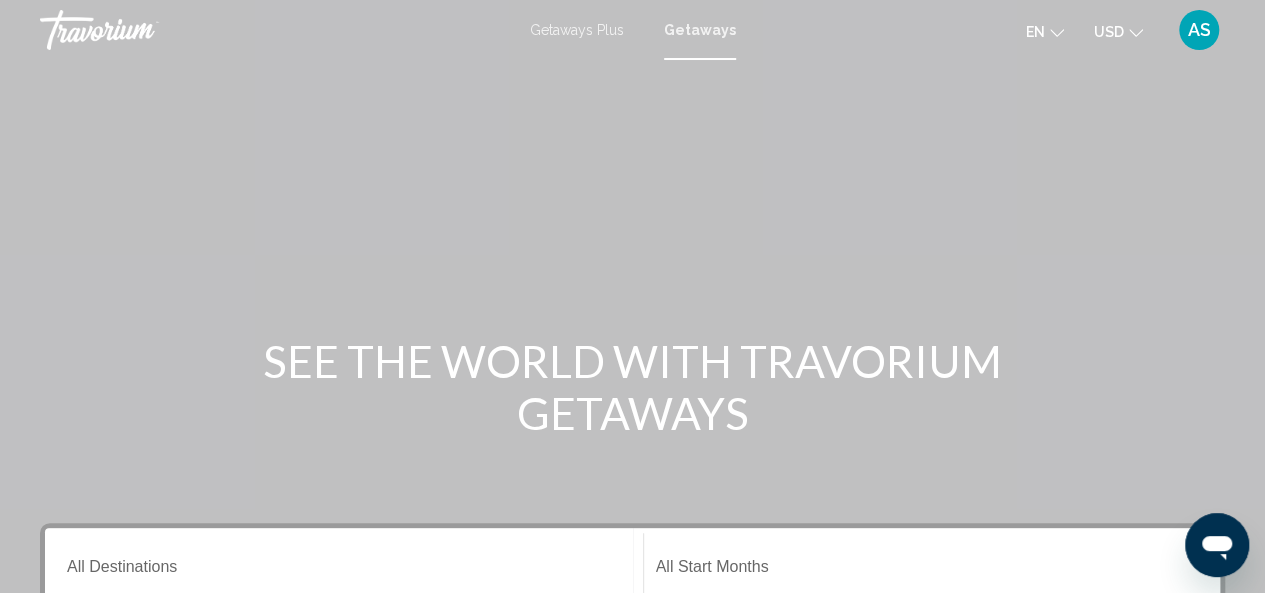 click on "Getaways" at bounding box center (700, 30) 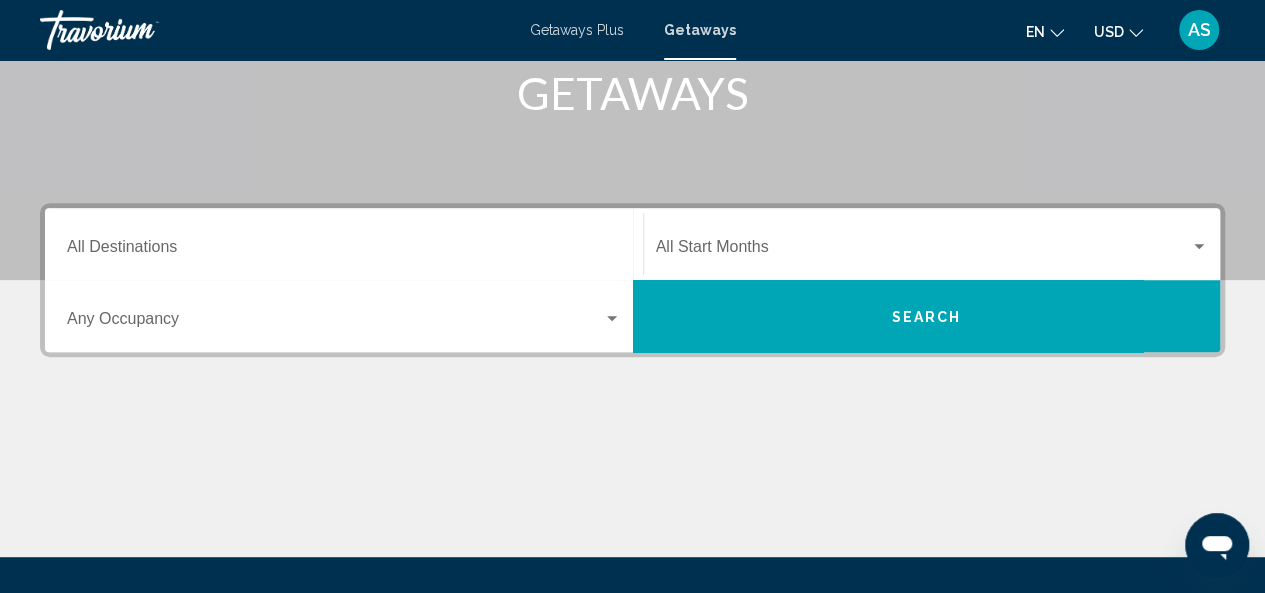 scroll, scrollTop: 360, scrollLeft: 0, axis: vertical 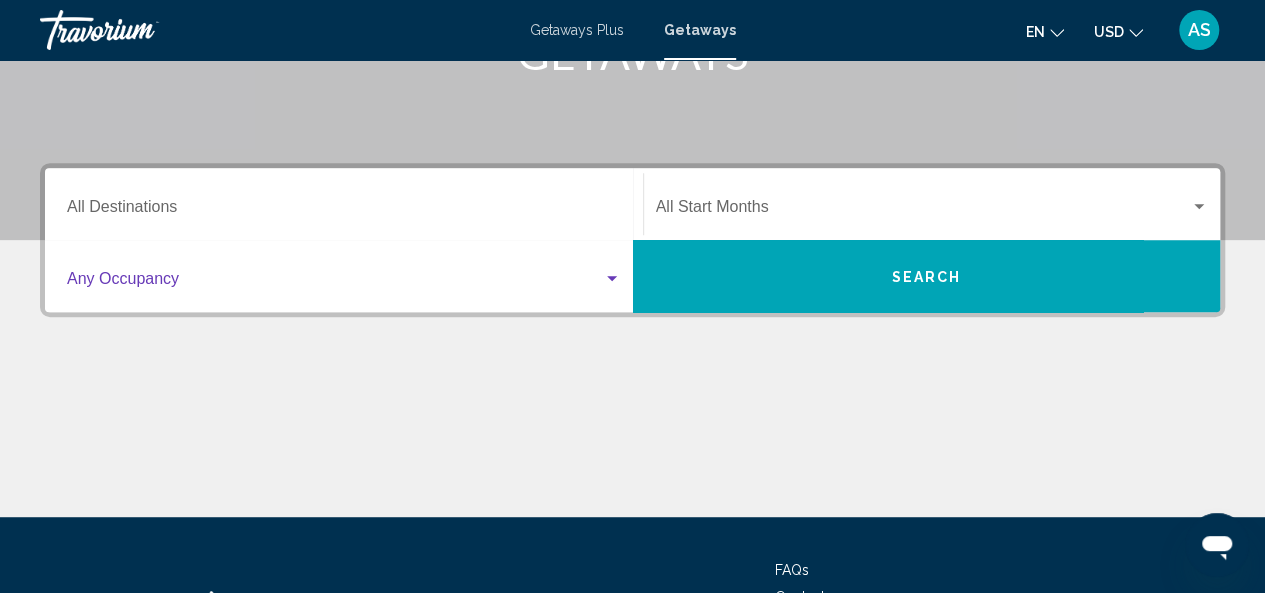 click at bounding box center [335, 283] 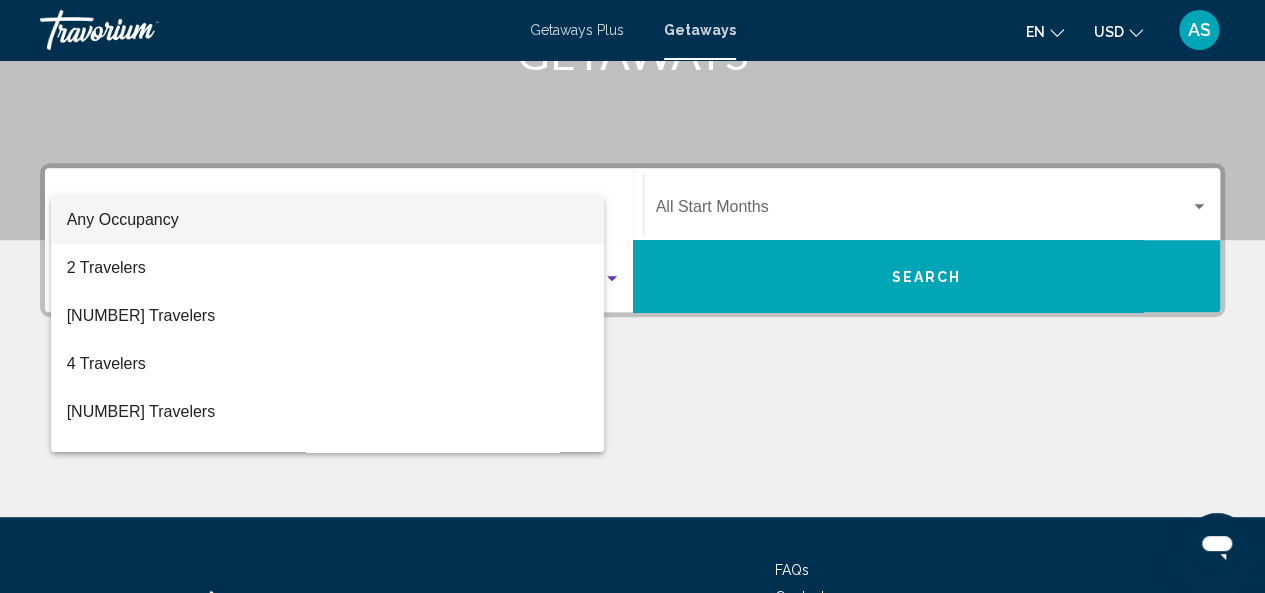 scroll, scrollTop: 458, scrollLeft: 0, axis: vertical 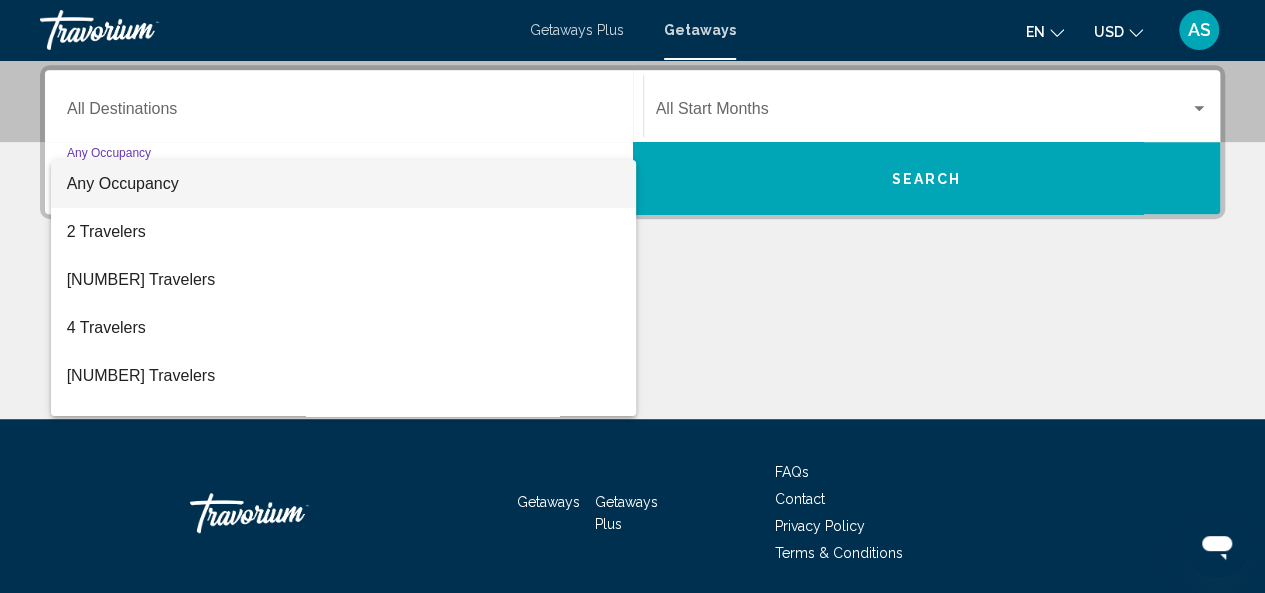 click at bounding box center (632, 296) 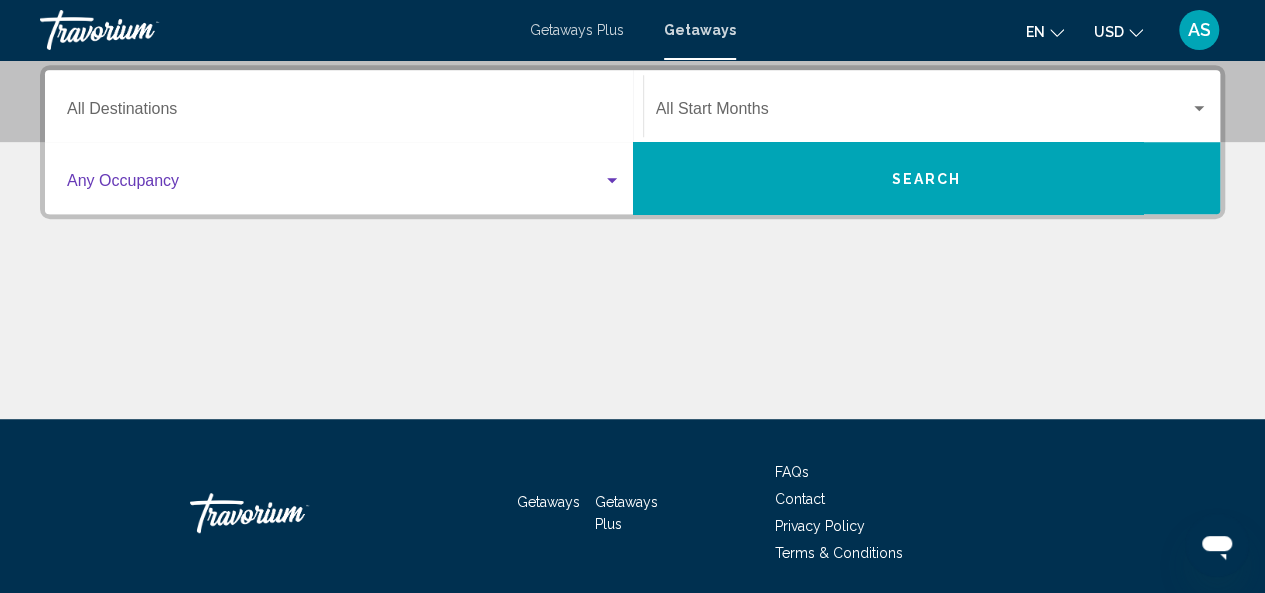 click at bounding box center [612, 180] 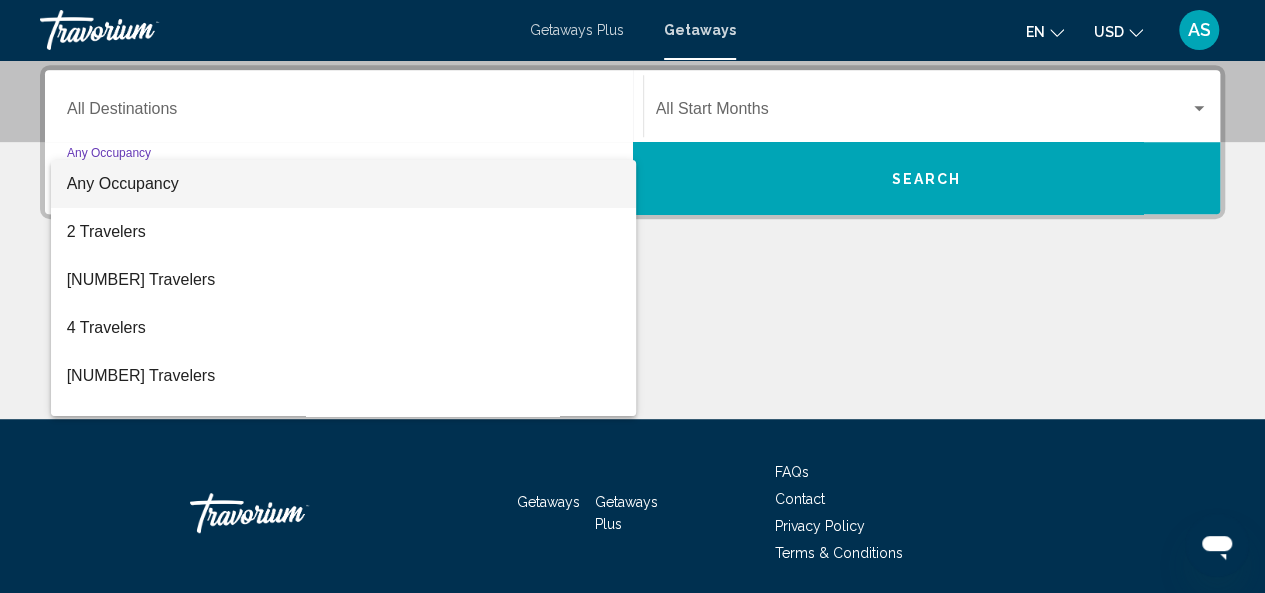 click at bounding box center [632, 296] 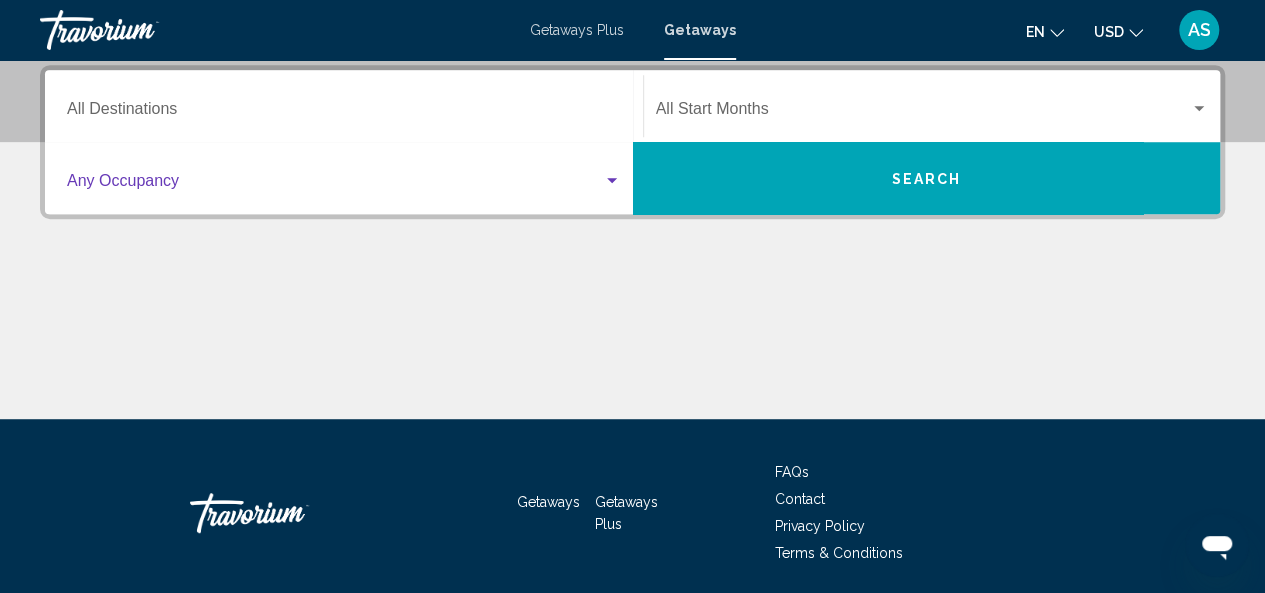 click at bounding box center (612, 181) 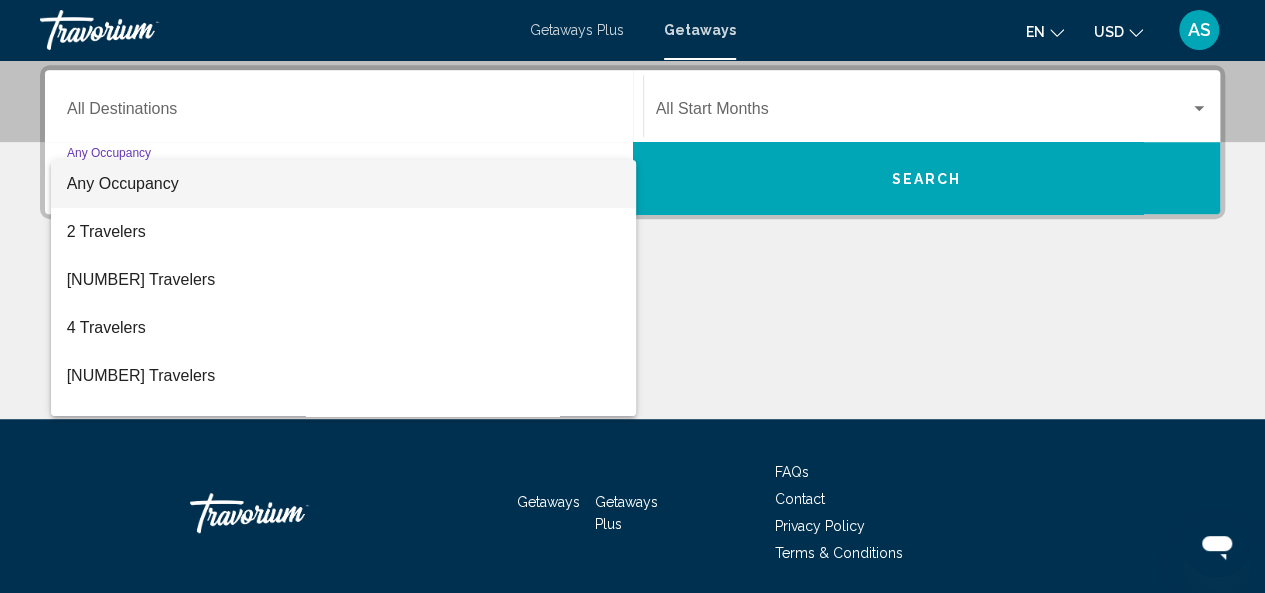 click at bounding box center [632, 296] 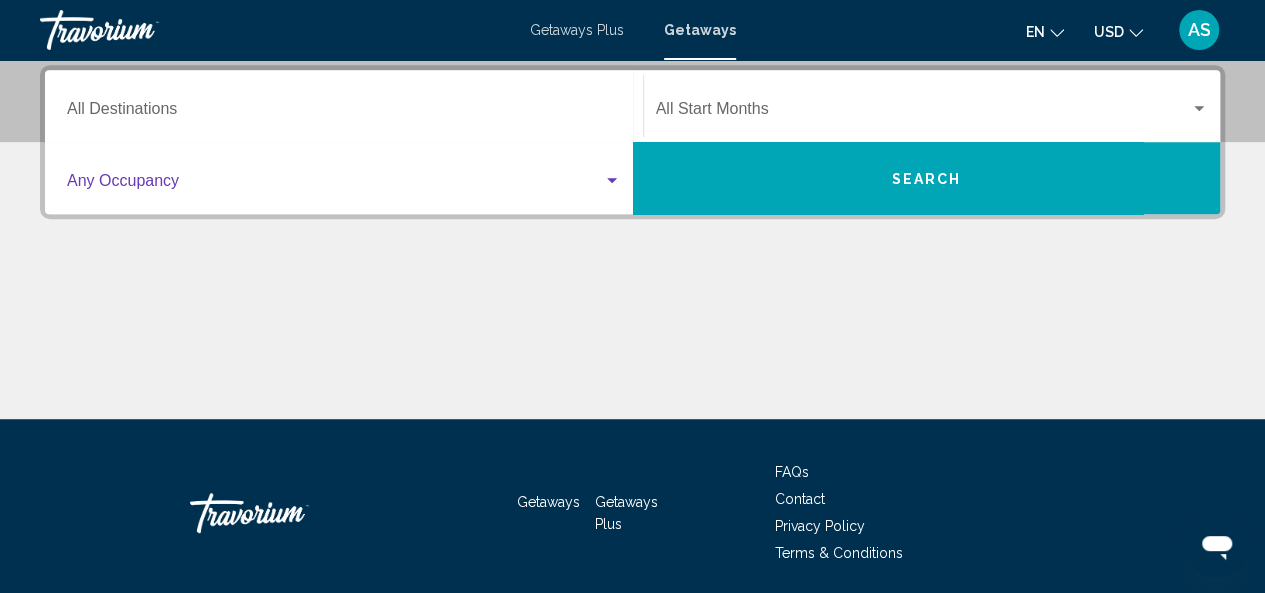 click at bounding box center [335, 185] 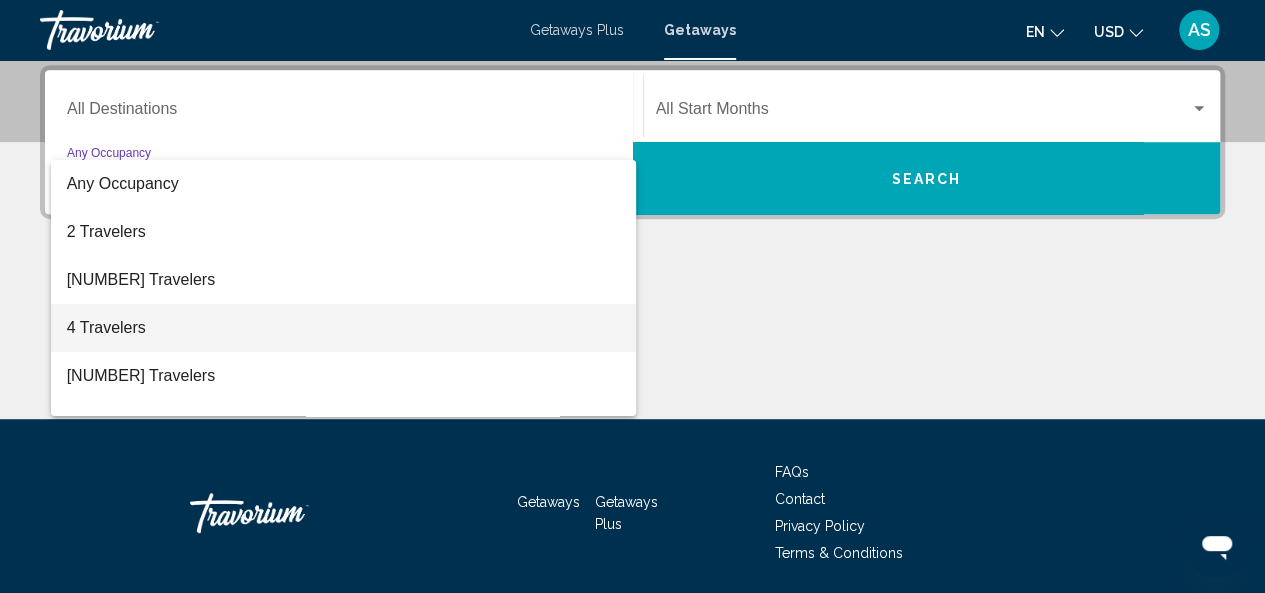 click at bounding box center (632, 296) 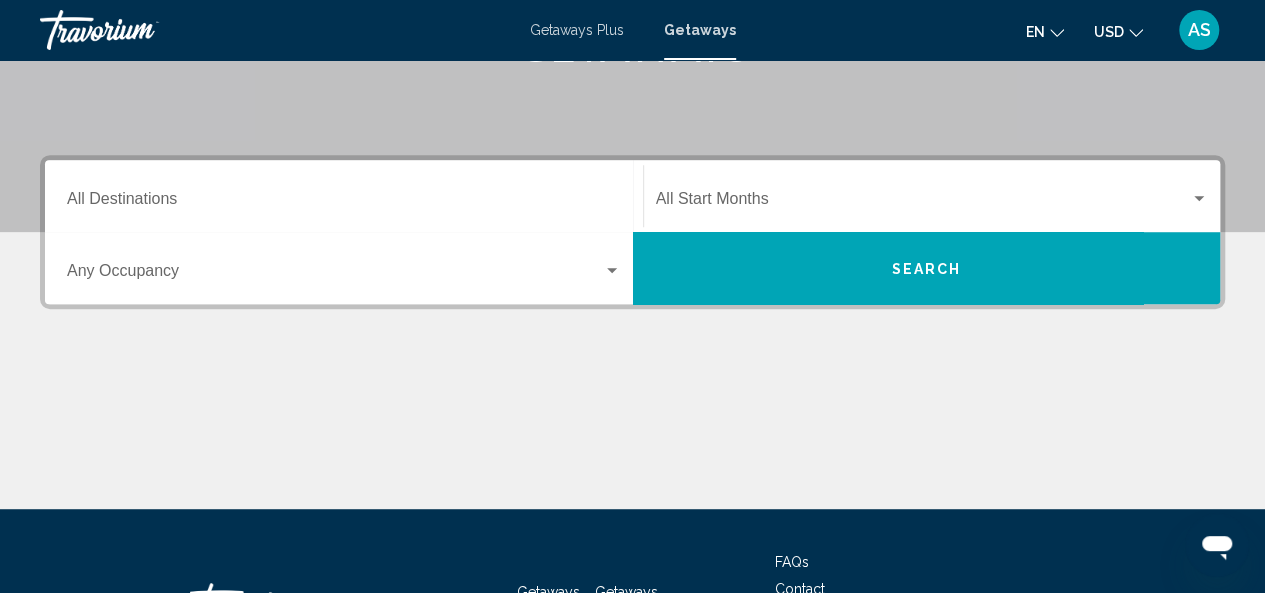 scroll, scrollTop: 338, scrollLeft: 0, axis: vertical 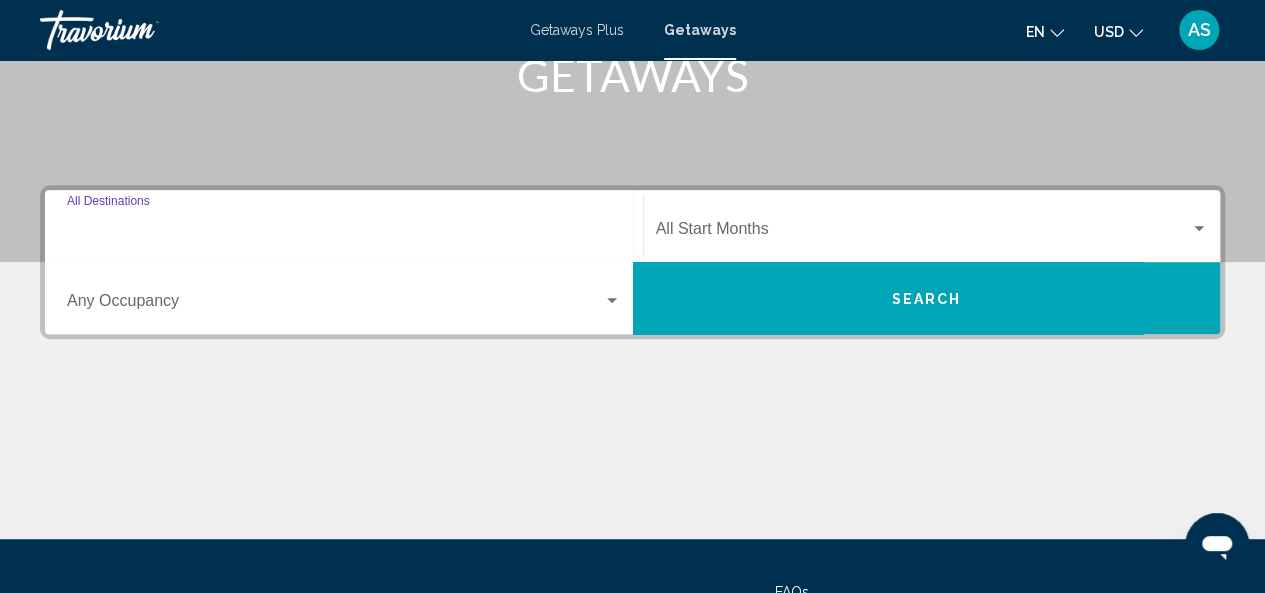click on "Destination All Destinations" at bounding box center [344, 233] 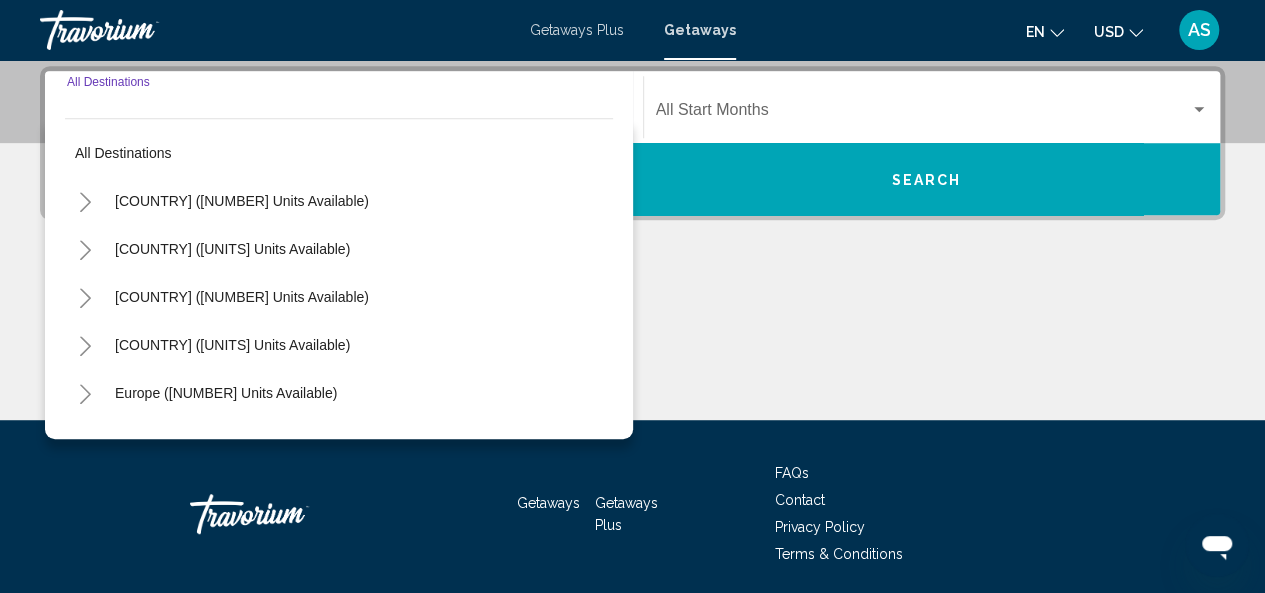 scroll, scrollTop: 458, scrollLeft: 0, axis: vertical 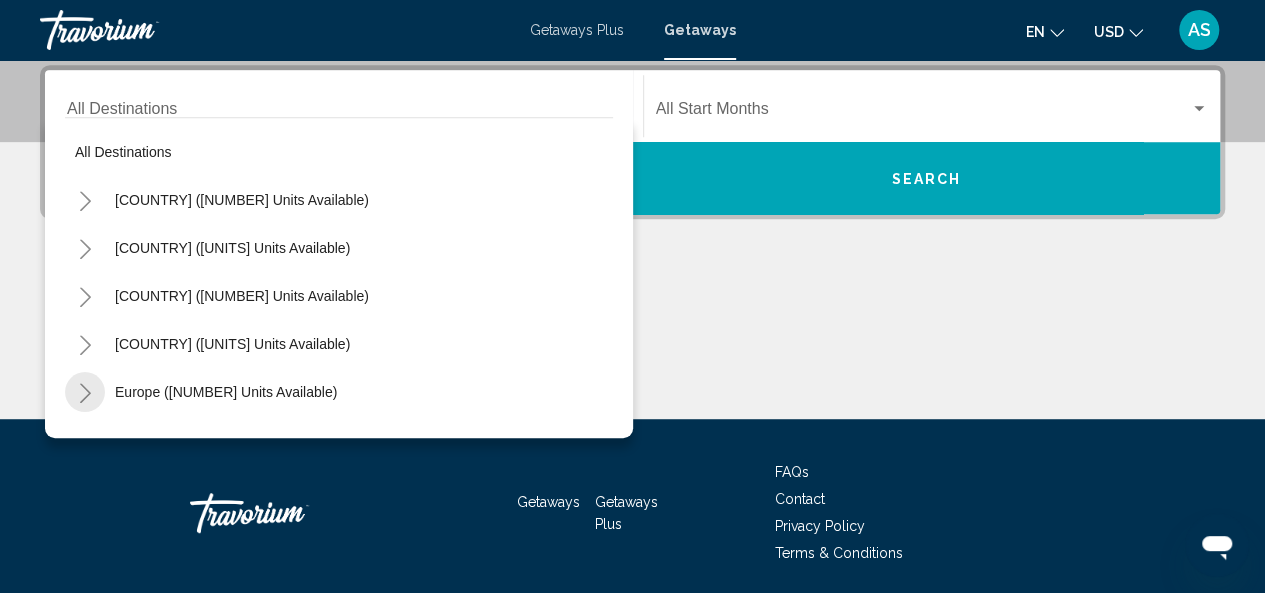 click at bounding box center [85, 393] 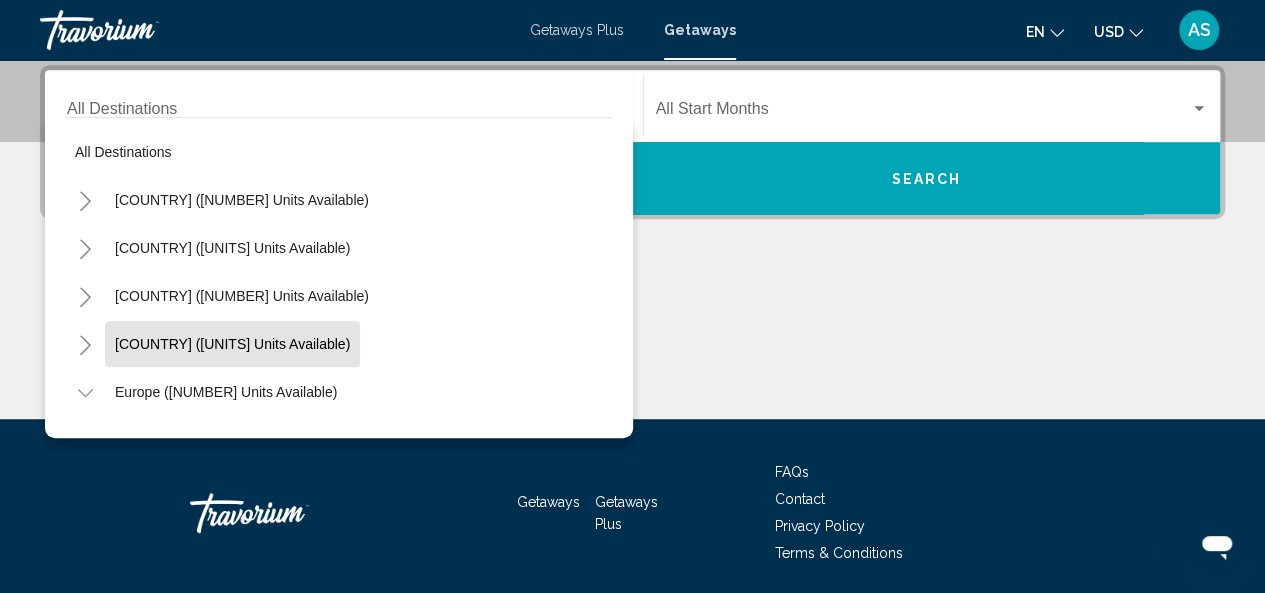 type 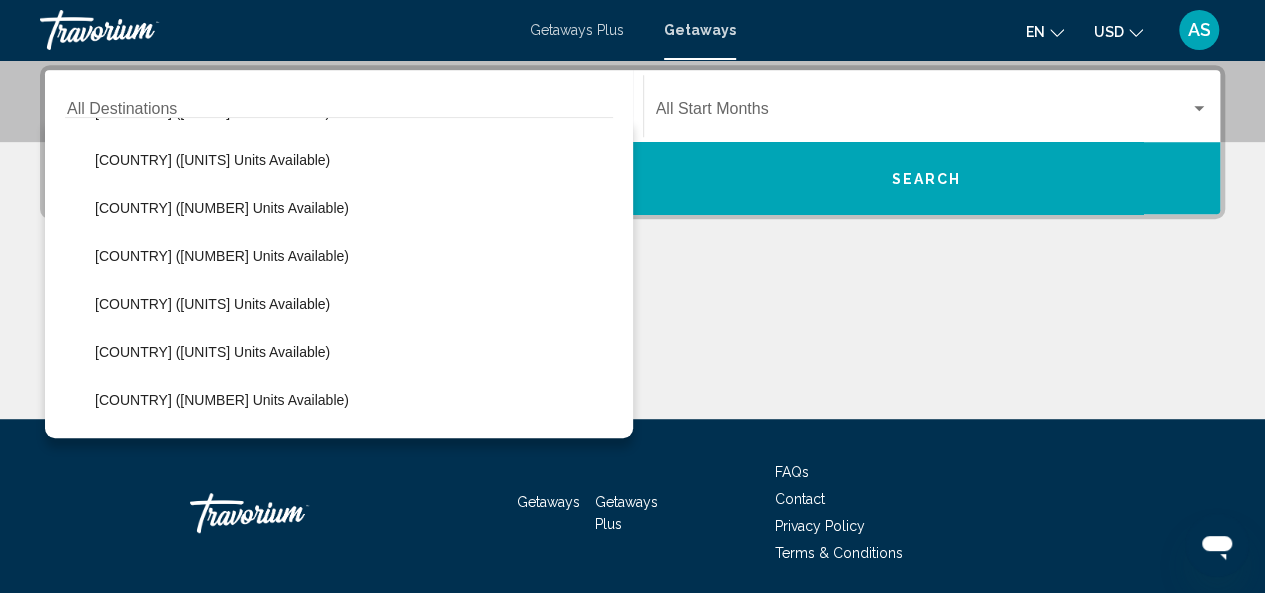 scroll, scrollTop: 560, scrollLeft: 0, axis: vertical 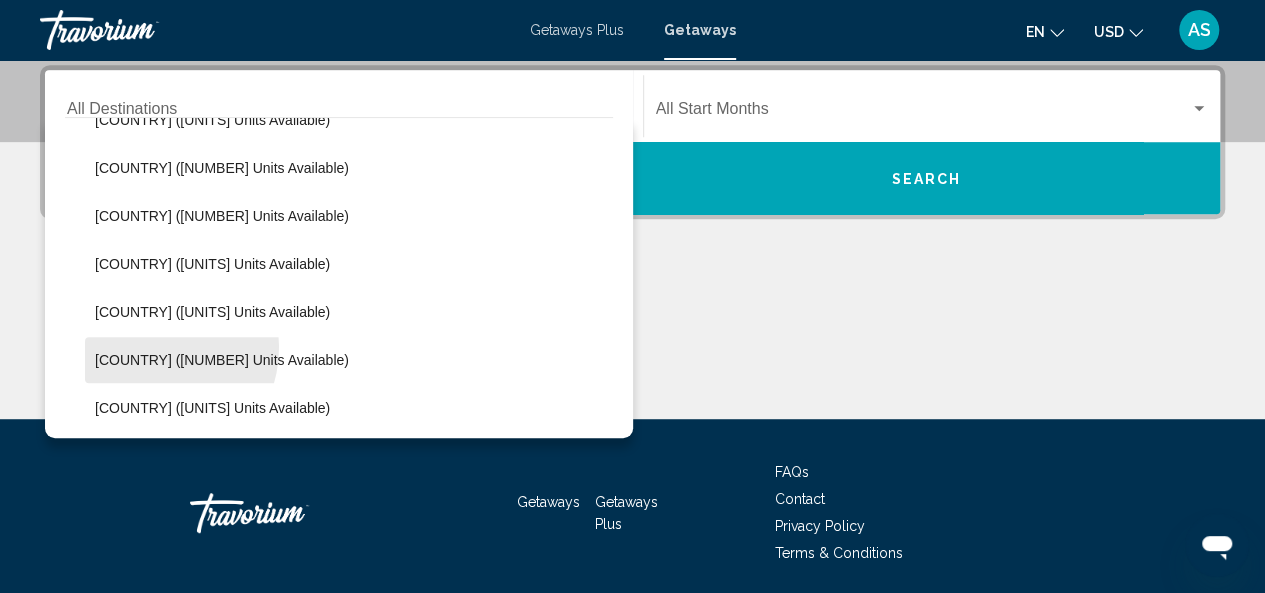 click on "[COUNTRY] ([NUMBER] units available)" at bounding box center (222, 360) 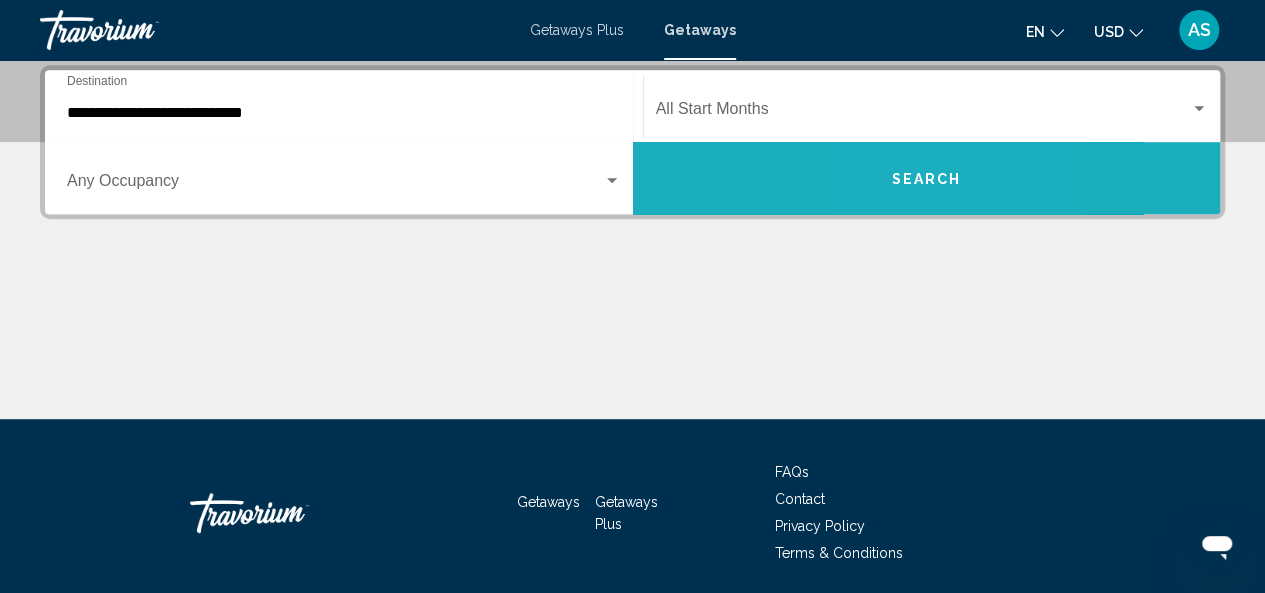 click on "Search" at bounding box center (926, 179) 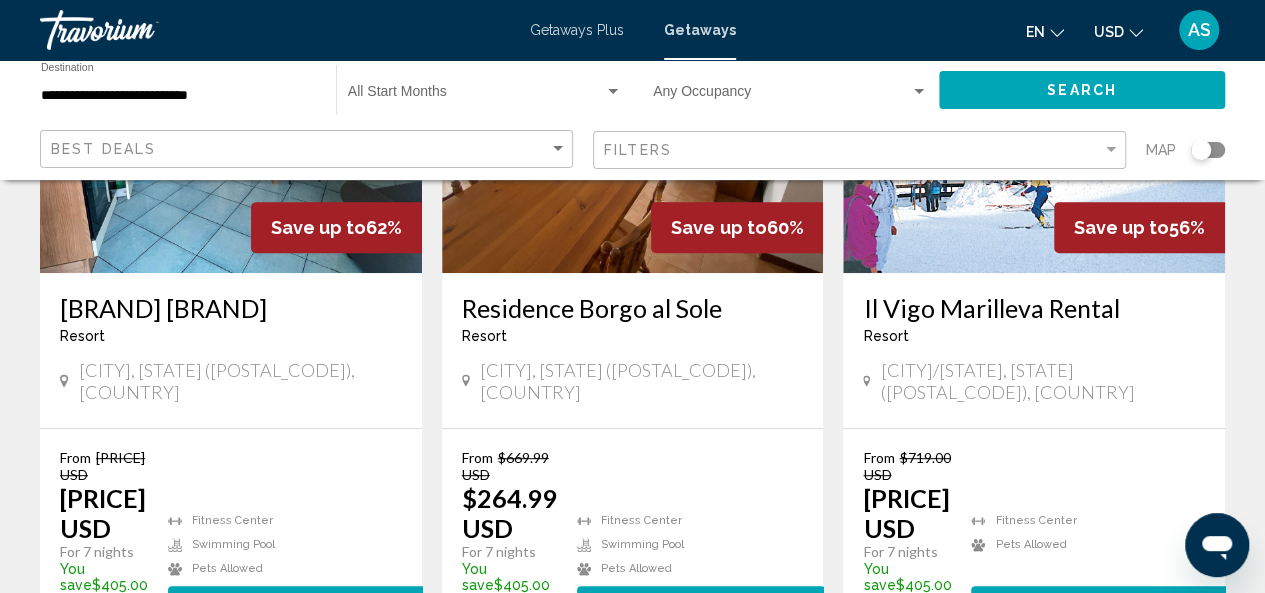 scroll, scrollTop: 321, scrollLeft: 0, axis: vertical 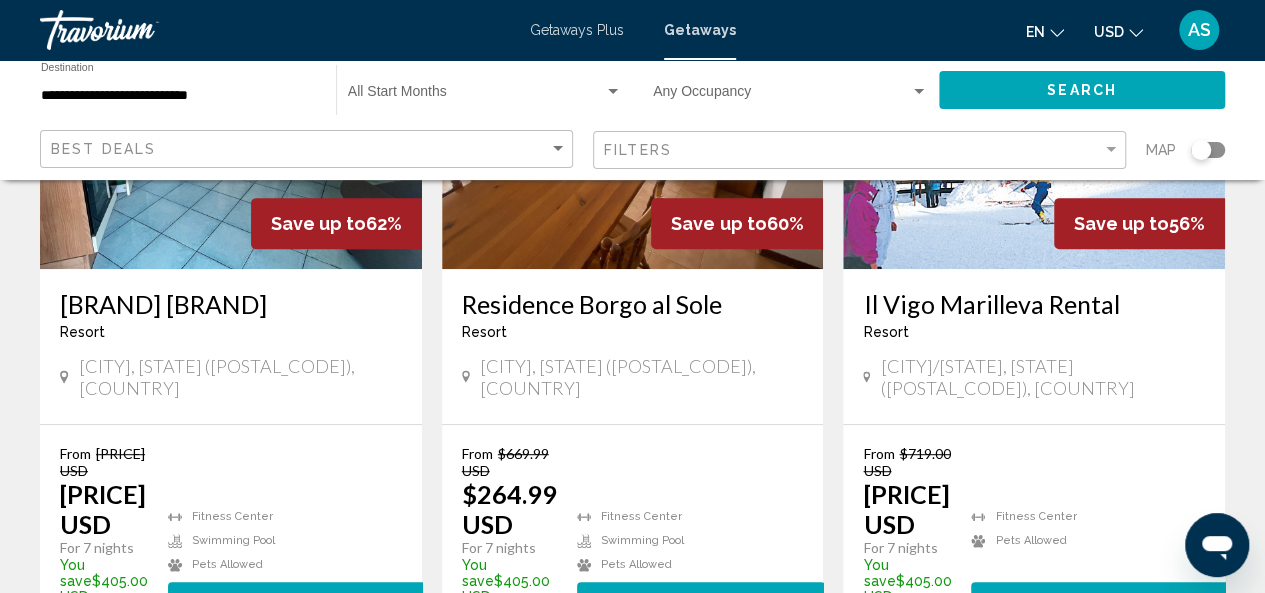 click on "**********" at bounding box center [178, 90] 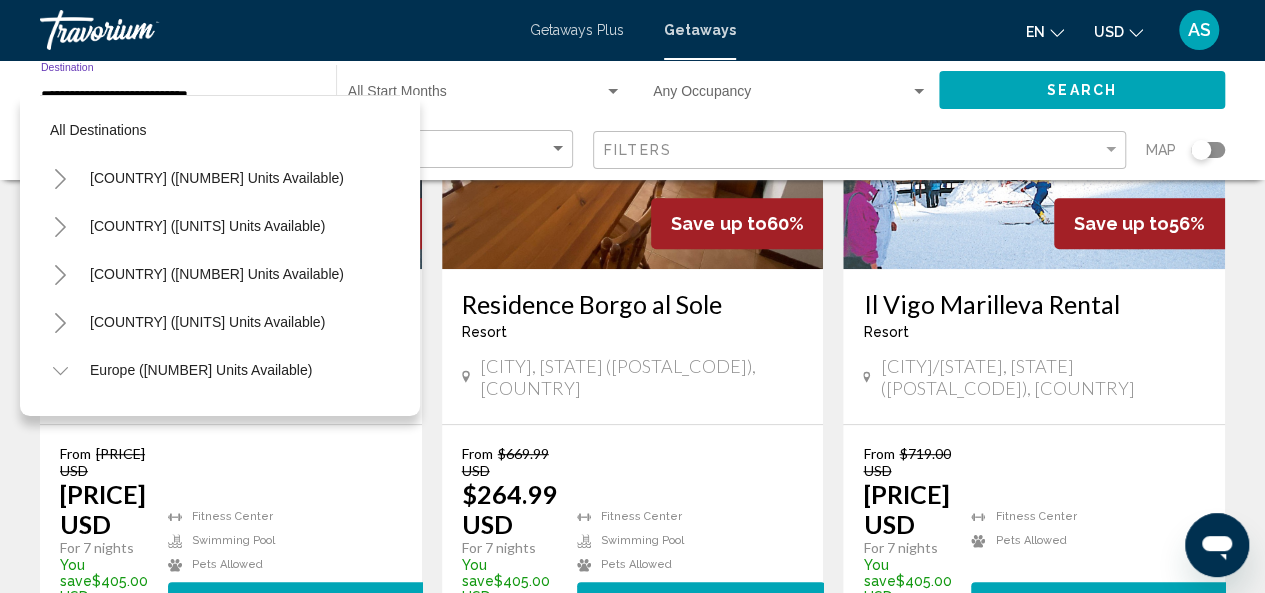 scroll, scrollTop: 654, scrollLeft: 0, axis: vertical 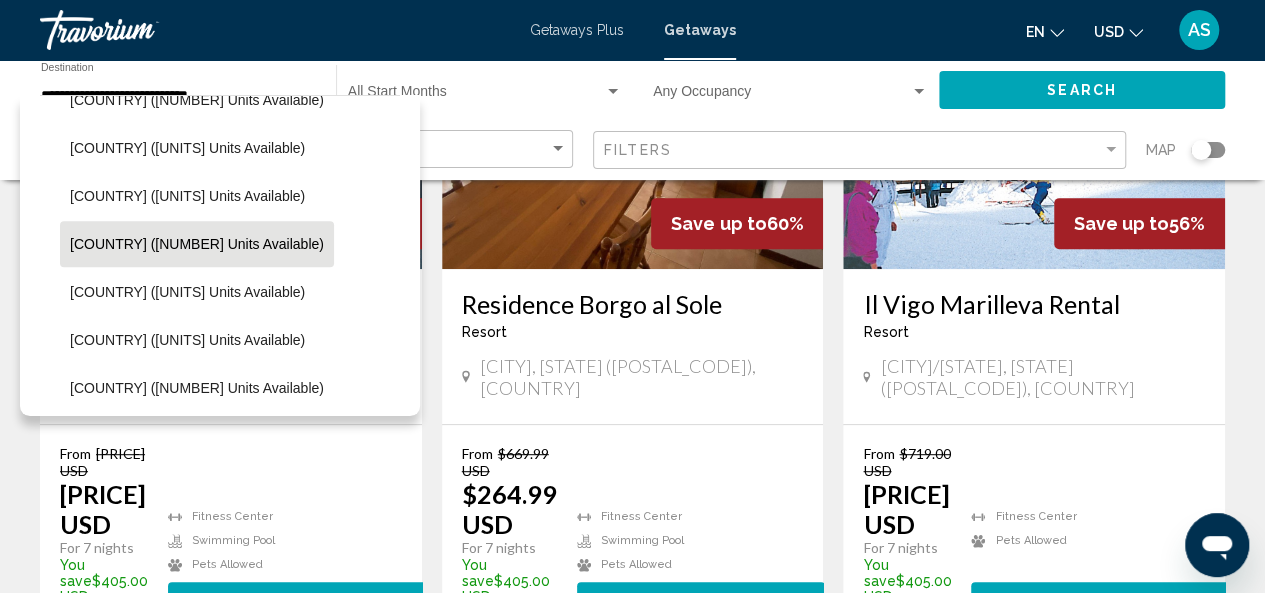 click on "Start Month All Start Months" at bounding box center (485, 90) 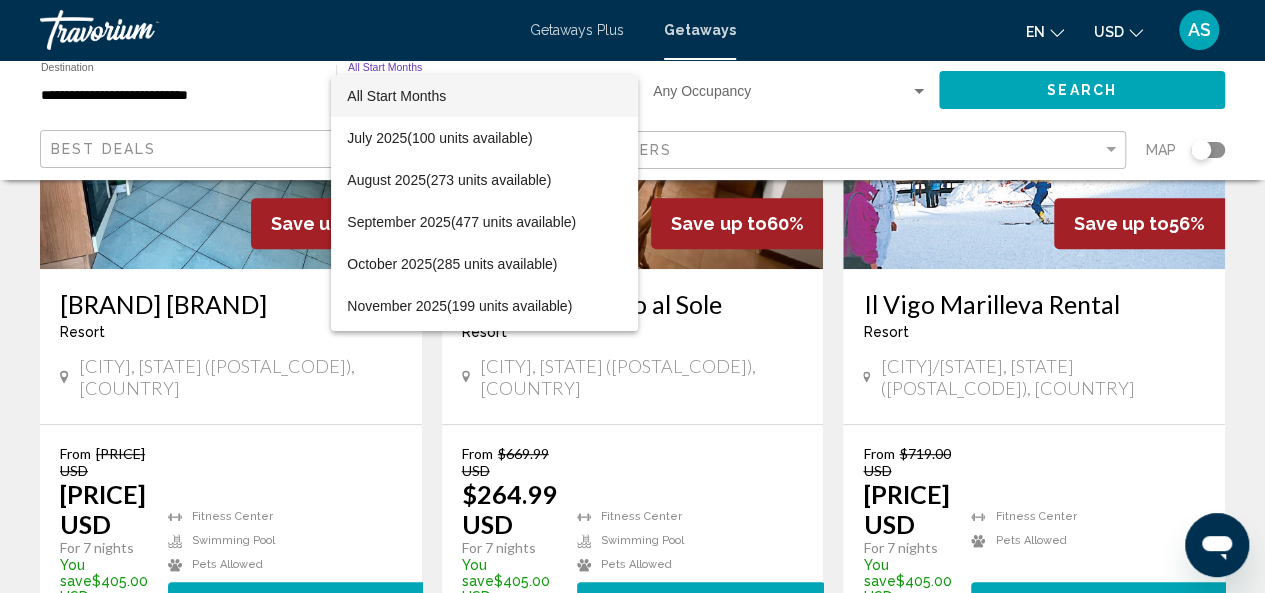 click at bounding box center [632, 296] 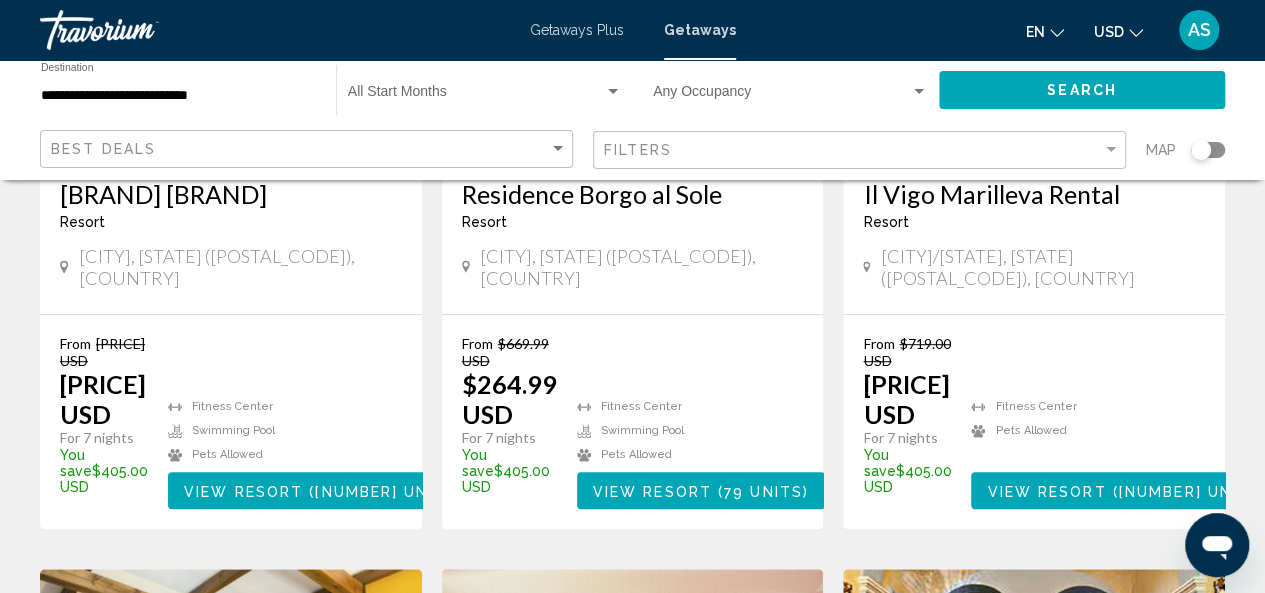 scroll, scrollTop: 460, scrollLeft: 0, axis: vertical 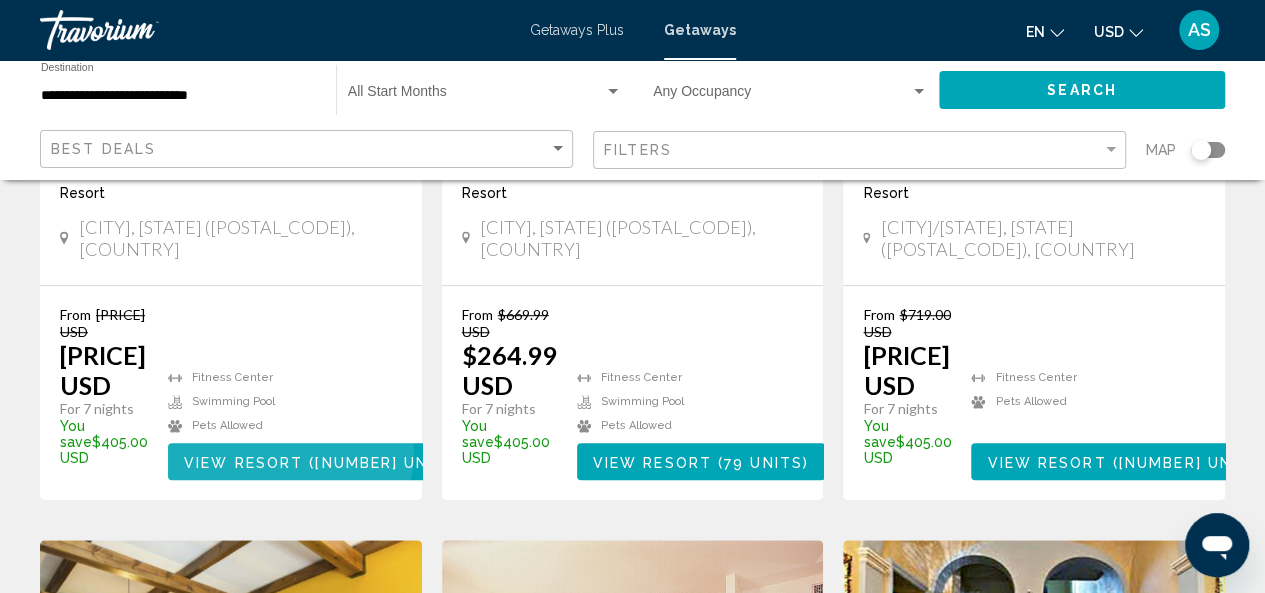 click on "View Resort ( [NUMBER] units )" at bounding box center (323, 461) 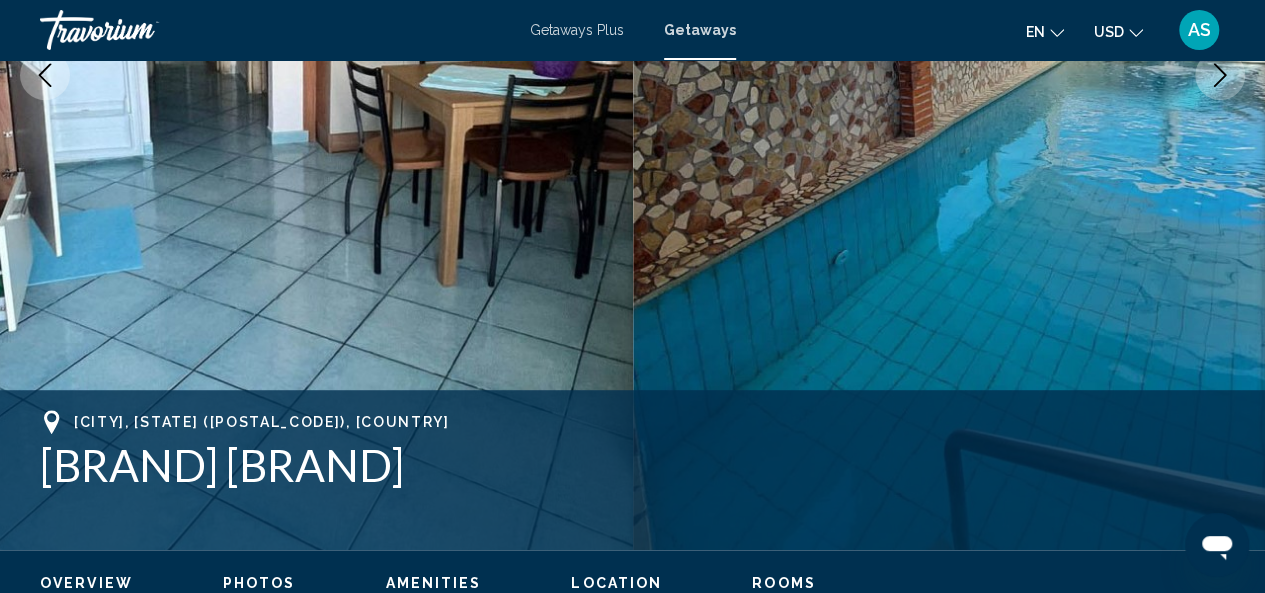 scroll, scrollTop: 238, scrollLeft: 0, axis: vertical 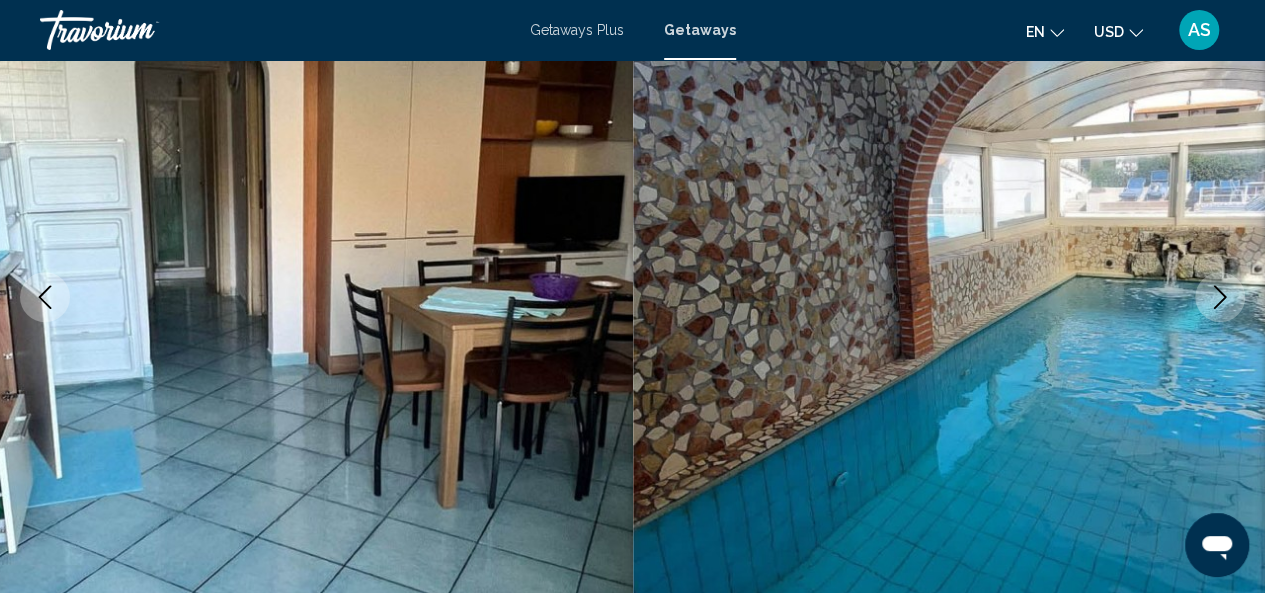 type 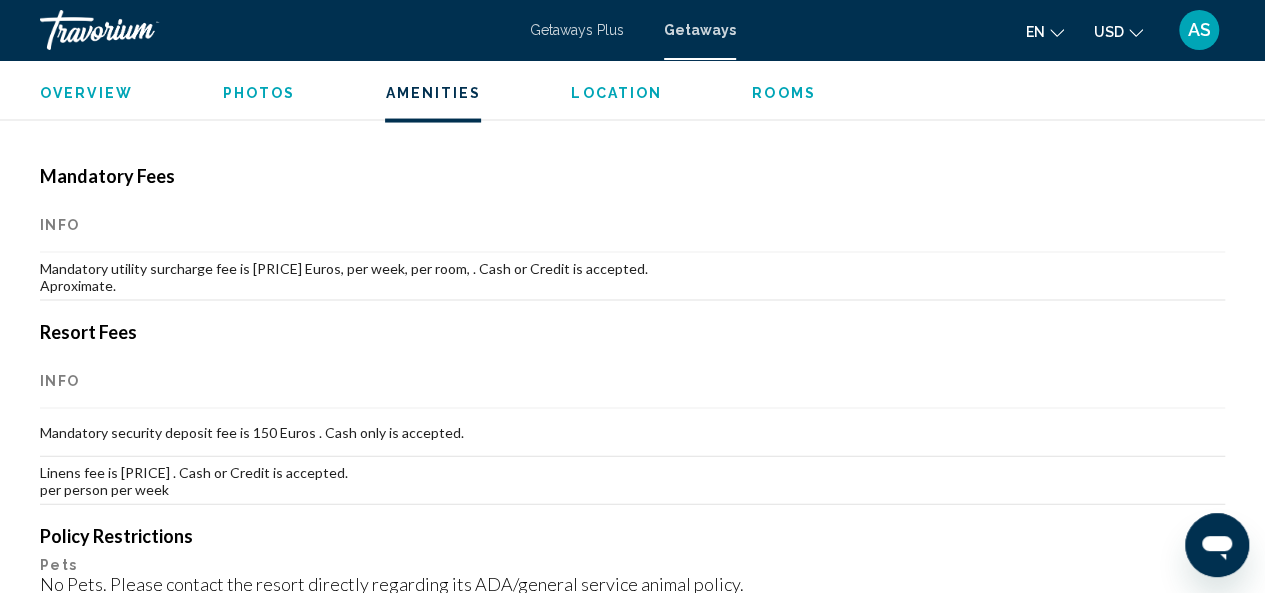 scroll, scrollTop: 1958, scrollLeft: 0, axis: vertical 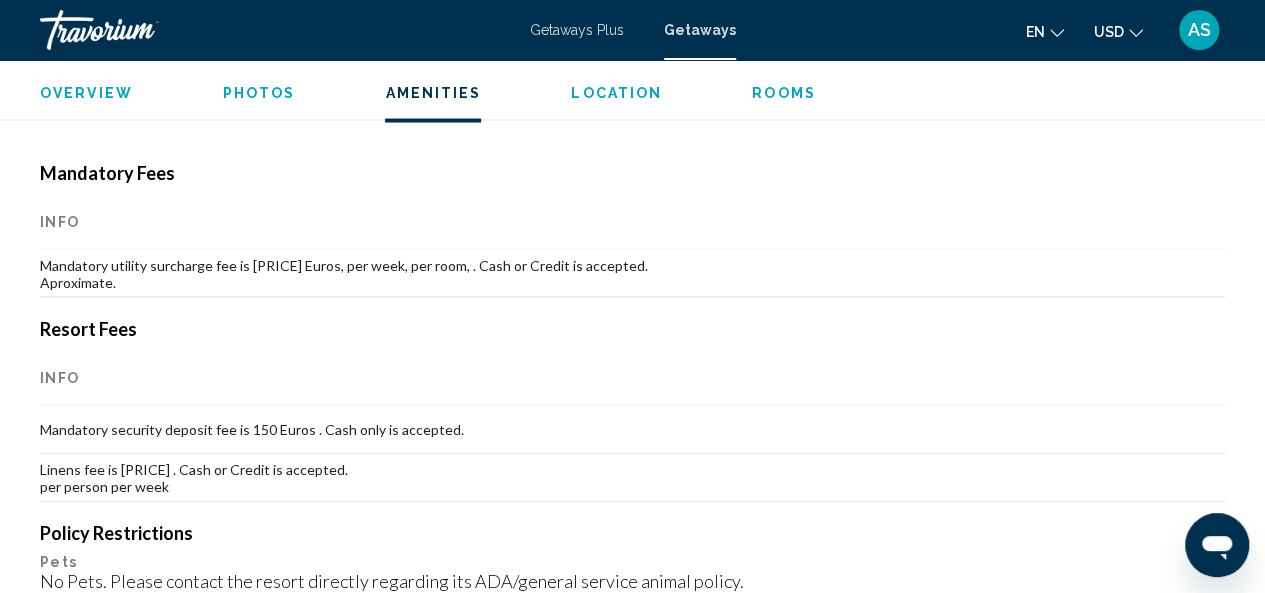 click at bounding box center [1057, 33] 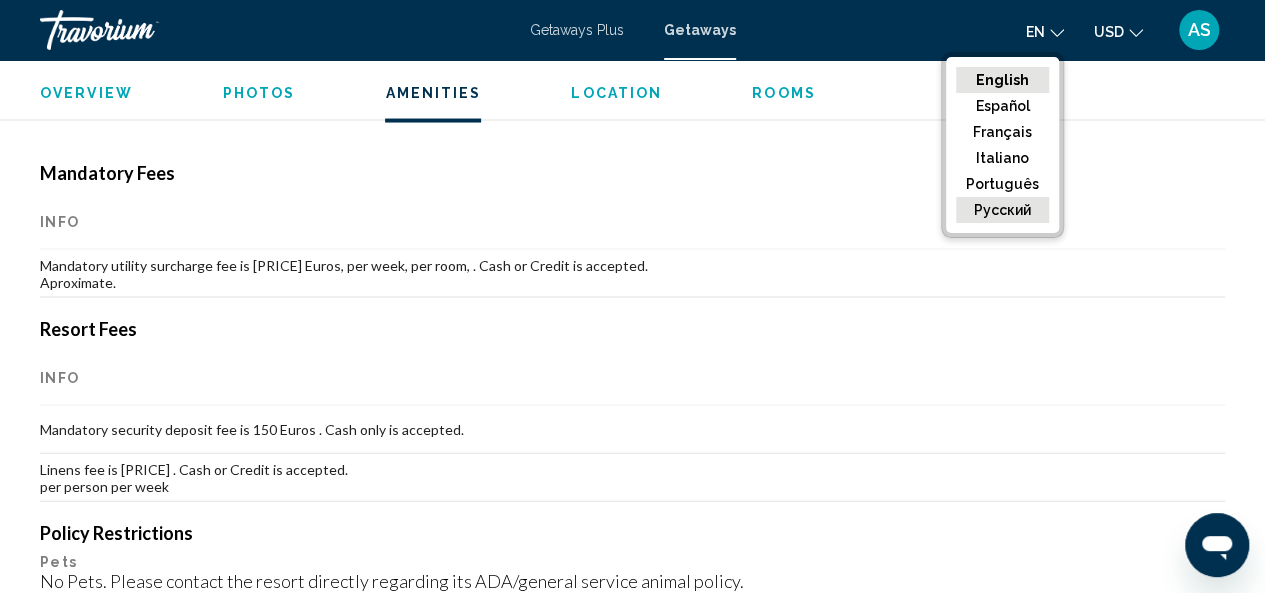 click on "русский" at bounding box center (1002, 80) 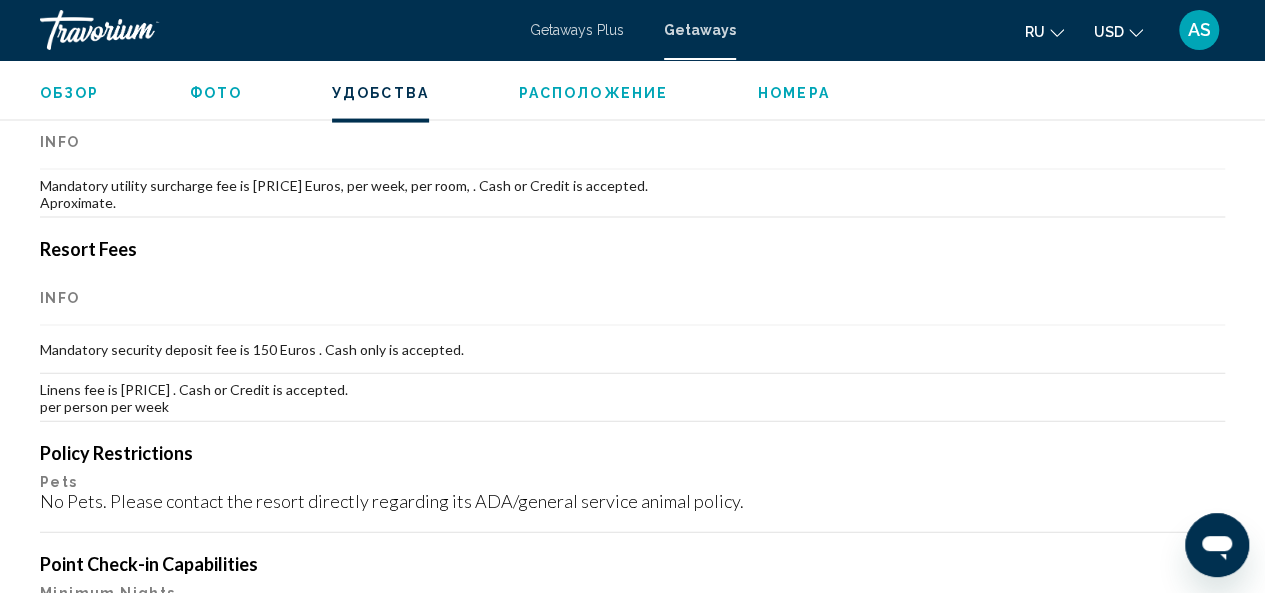 scroll, scrollTop: 2078, scrollLeft: 0, axis: vertical 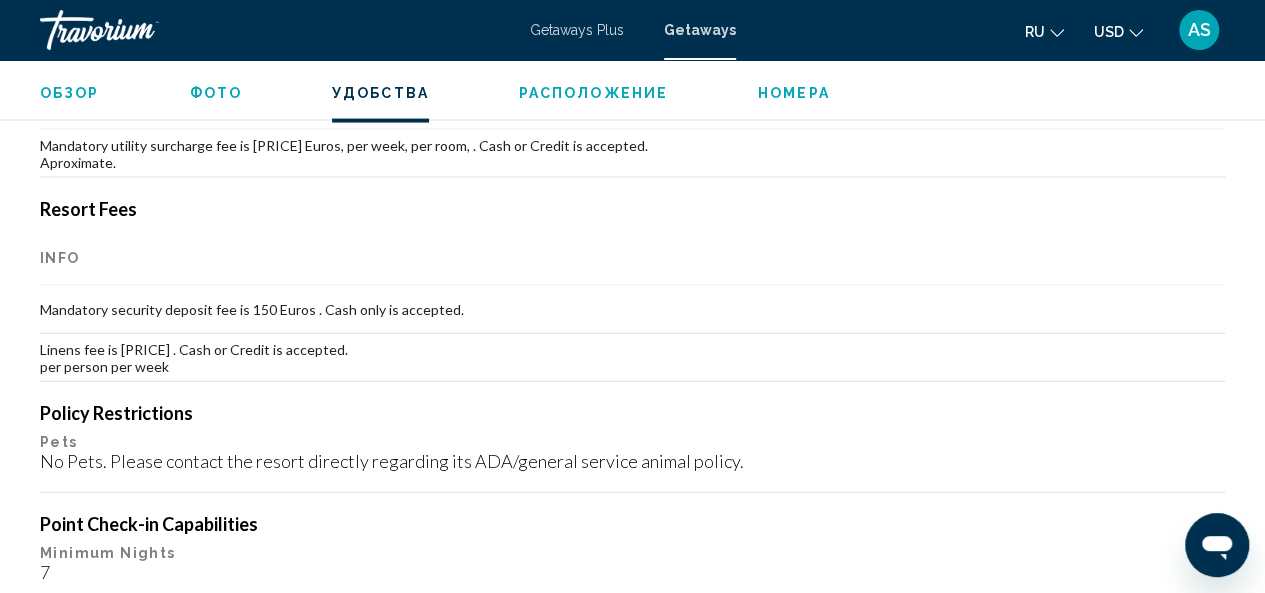 click on "USD
USD ($) MXN (Mex$) CAD (Can$) GBP (£) EUR (€) AUD (A$) NZD (NZ$) CNY (CN¥)" at bounding box center [1118, 31] 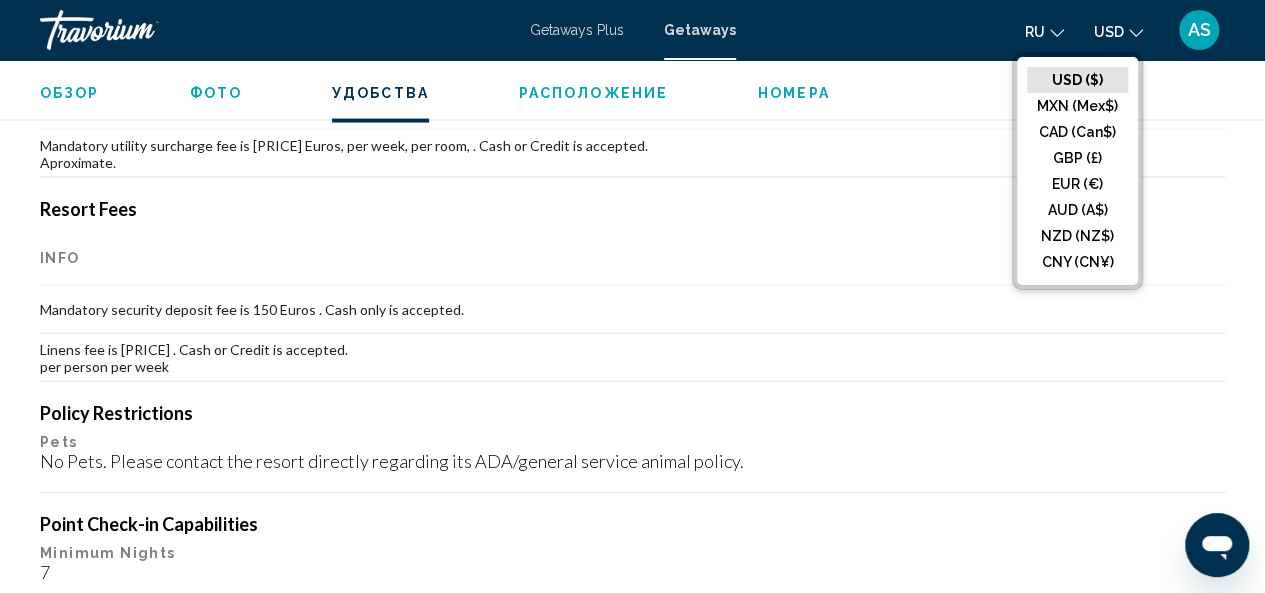click on "ru English Español Français Italiano Português русский USD USD ($) MXN (Mex$) CAD (Can$) GBP (£) EUR (€) AUD (A$) NZD (NZ$) CNY (CN¥) AS Авторизоваться" at bounding box center [991, 30] 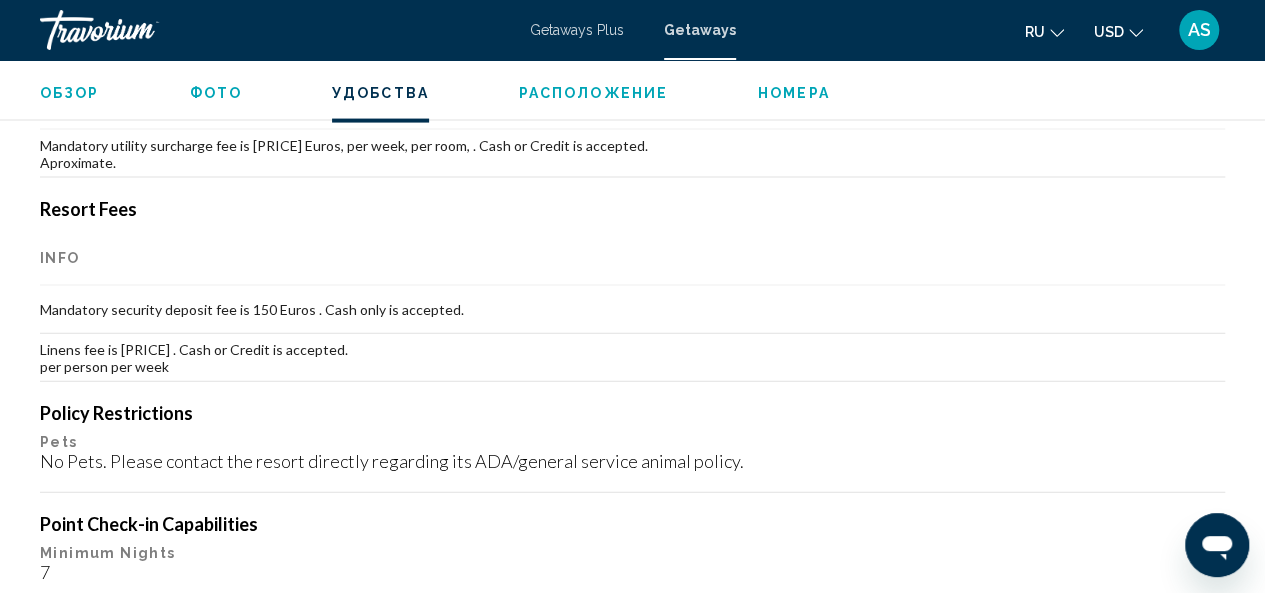 click on "Номера" at bounding box center [794, 93] 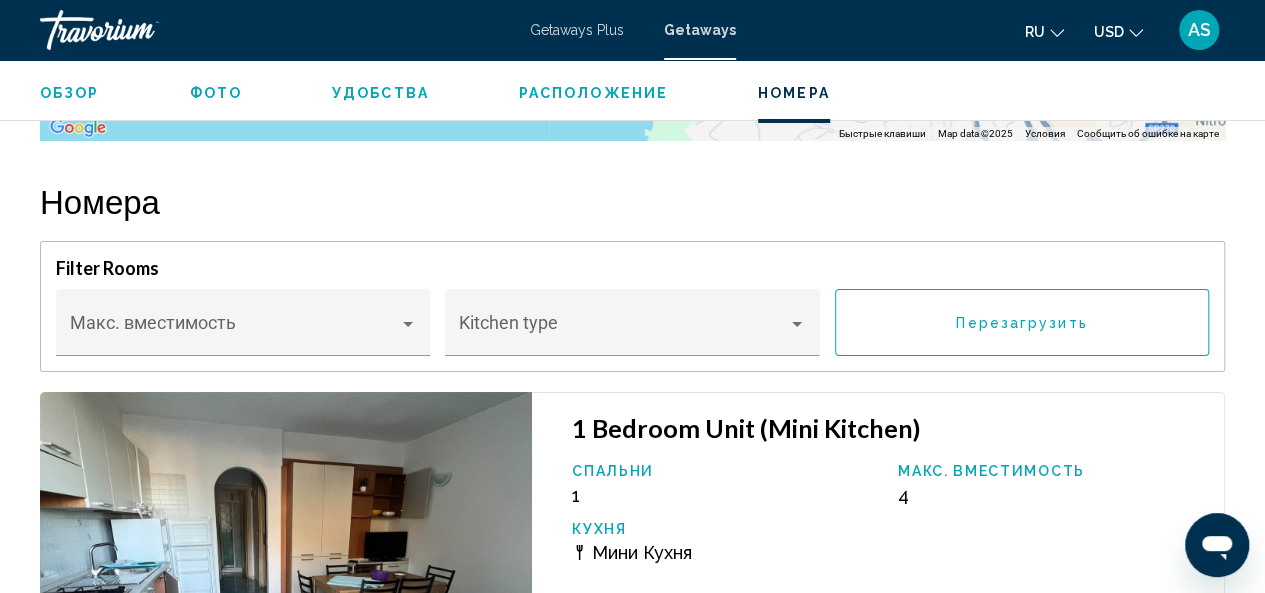 scroll, scrollTop: 3644, scrollLeft: 0, axis: vertical 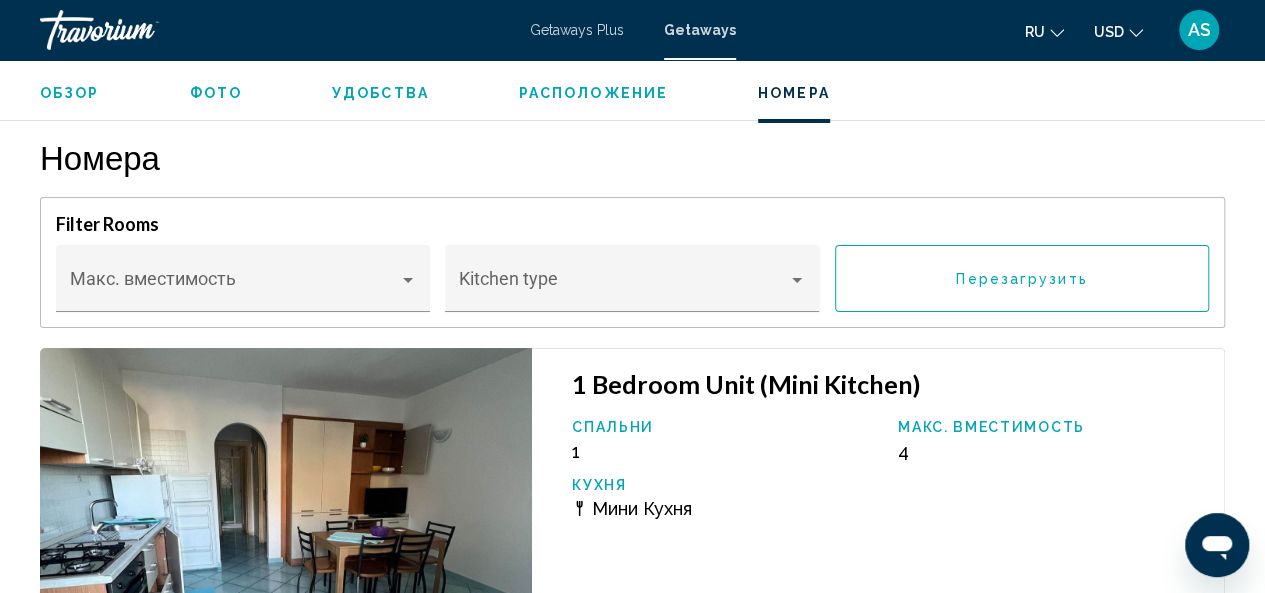 type 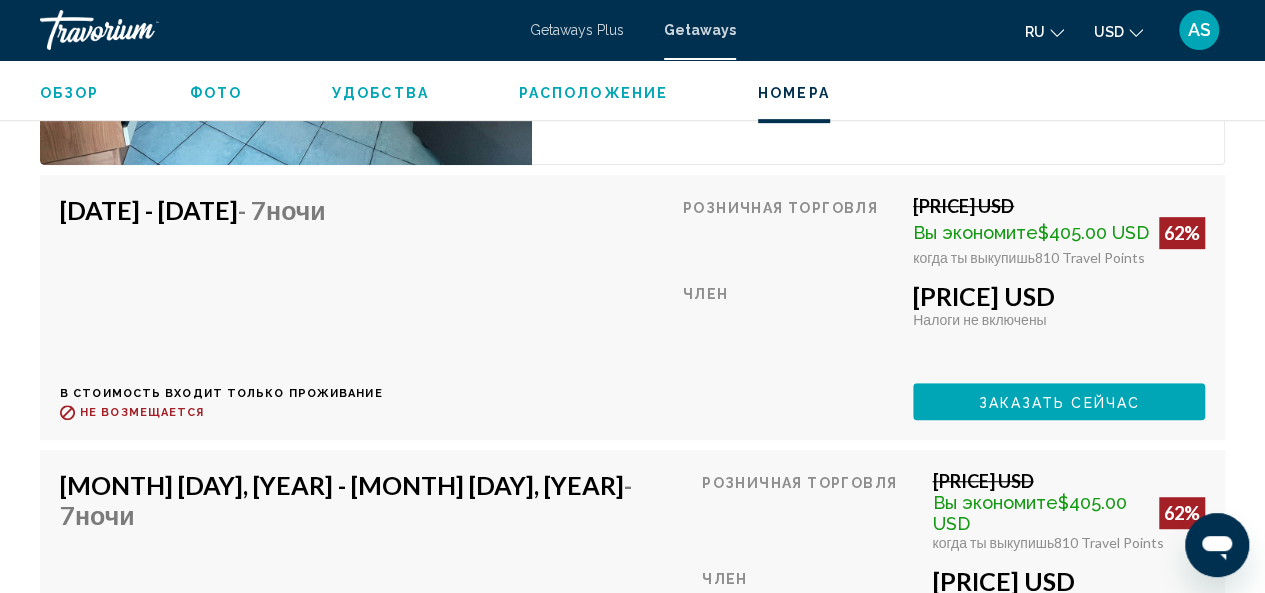 scroll, scrollTop: 4204, scrollLeft: 0, axis: vertical 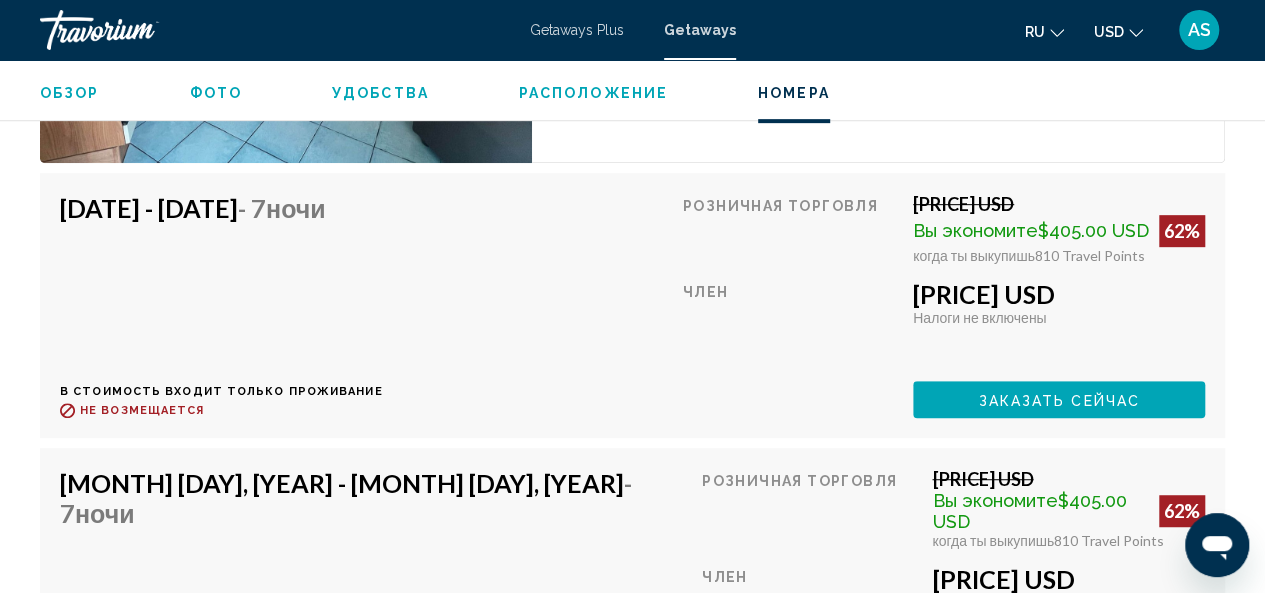 click on "[MONTH] [DAY], [YEAR] - [MONTH] [DAY], [YEAR] - [NIGHTS] ночи В стоимость входит только проживание
Возврат до :
Не возмещается Розничная торговля  [PRICE] USD  Вы экономите  [PRICE] USD   [PERCENTAGE]%  когда ты выкупишь  [NUMBER]  Travel Points  Член  [PRICE] USD  Налоги включены Налоги не включены Вы зарабатываете  [NUMBER]  Travel Points  Заказать сейчас Эта комната больше не доступна. В стоимость входит только проживание
Возврат до
Не возмещается Заказать сейчас Эта комната больше не доступна." at bounding box center [632, 305] 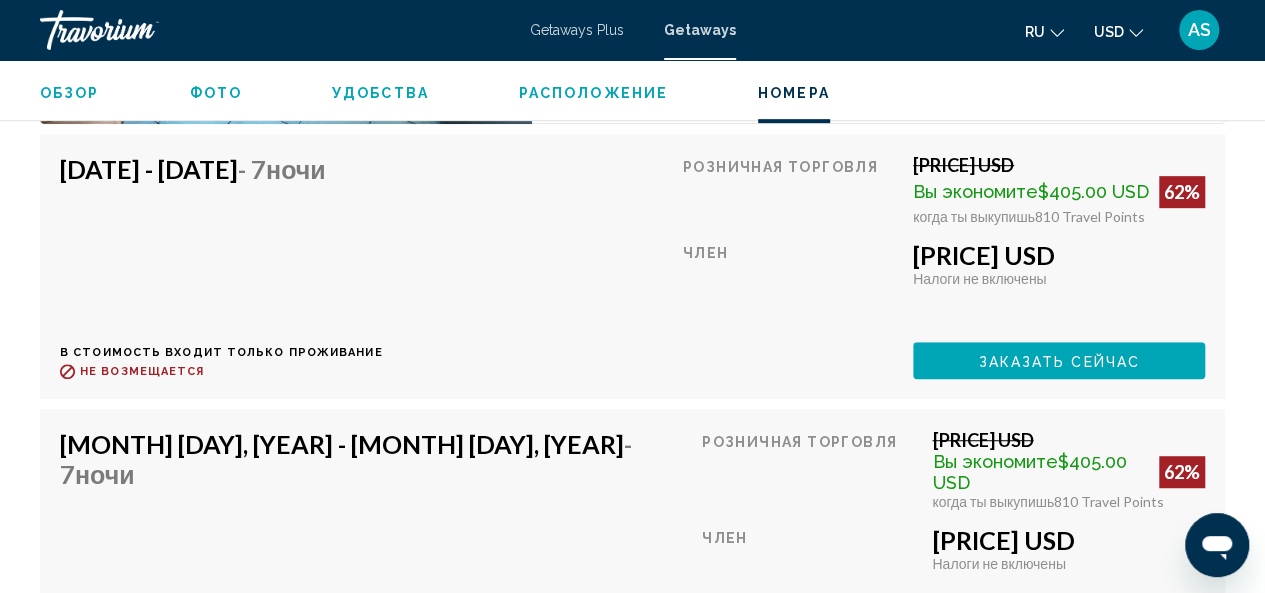 scroll, scrollTop: 4244, scrollLeft: 0, axis: vertical 